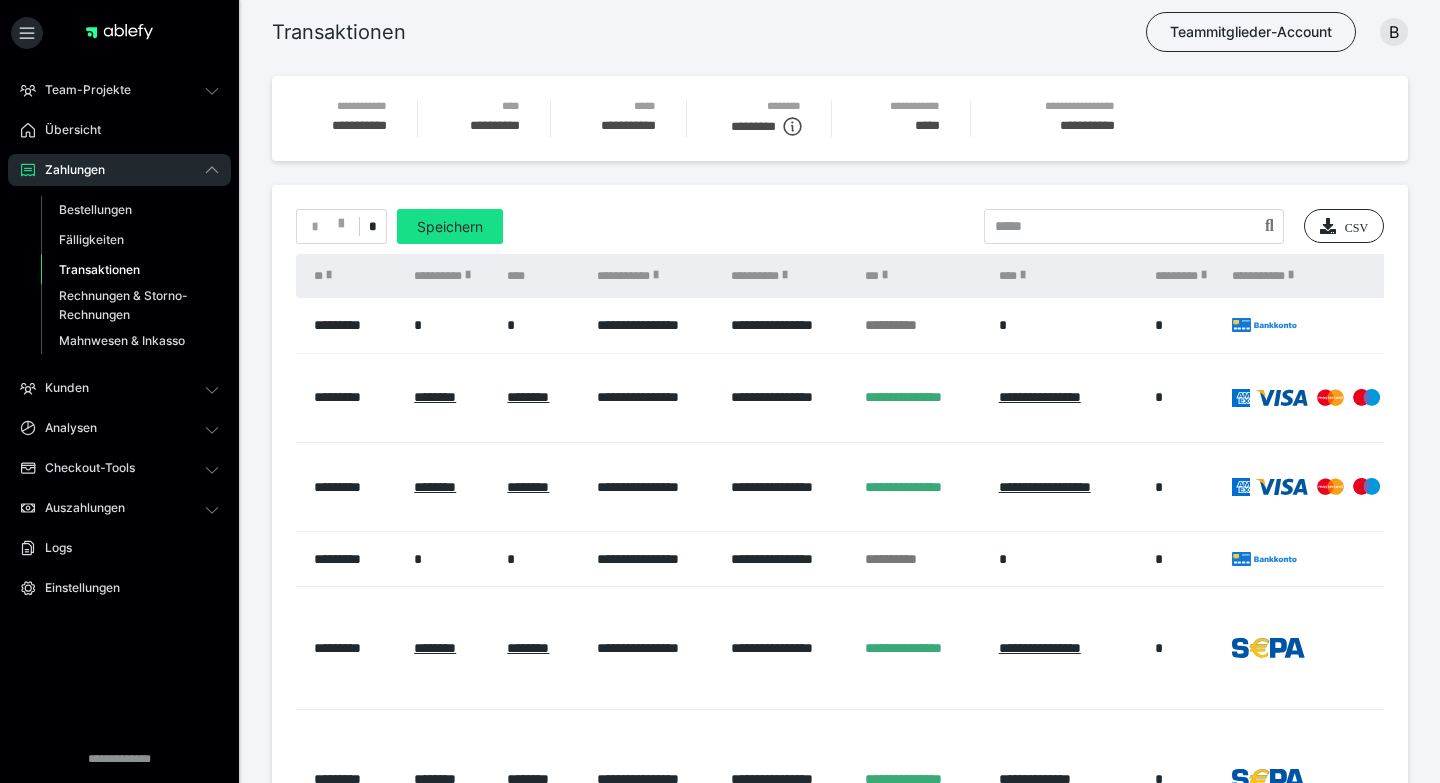 scroll, scrollTop: 0, scrollLeft: 0, axis: both 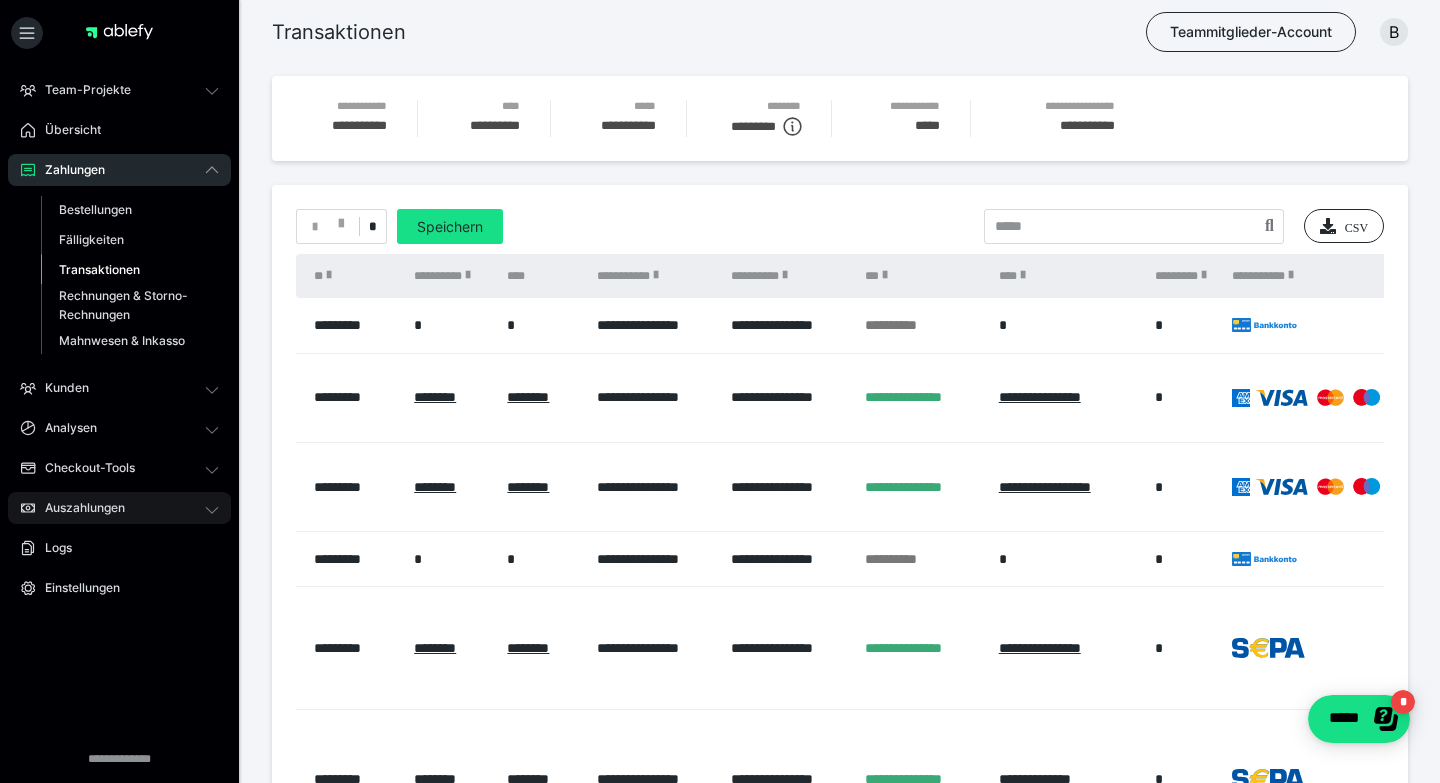 click on "Auszahlungen" at bounding box center [78, 508] 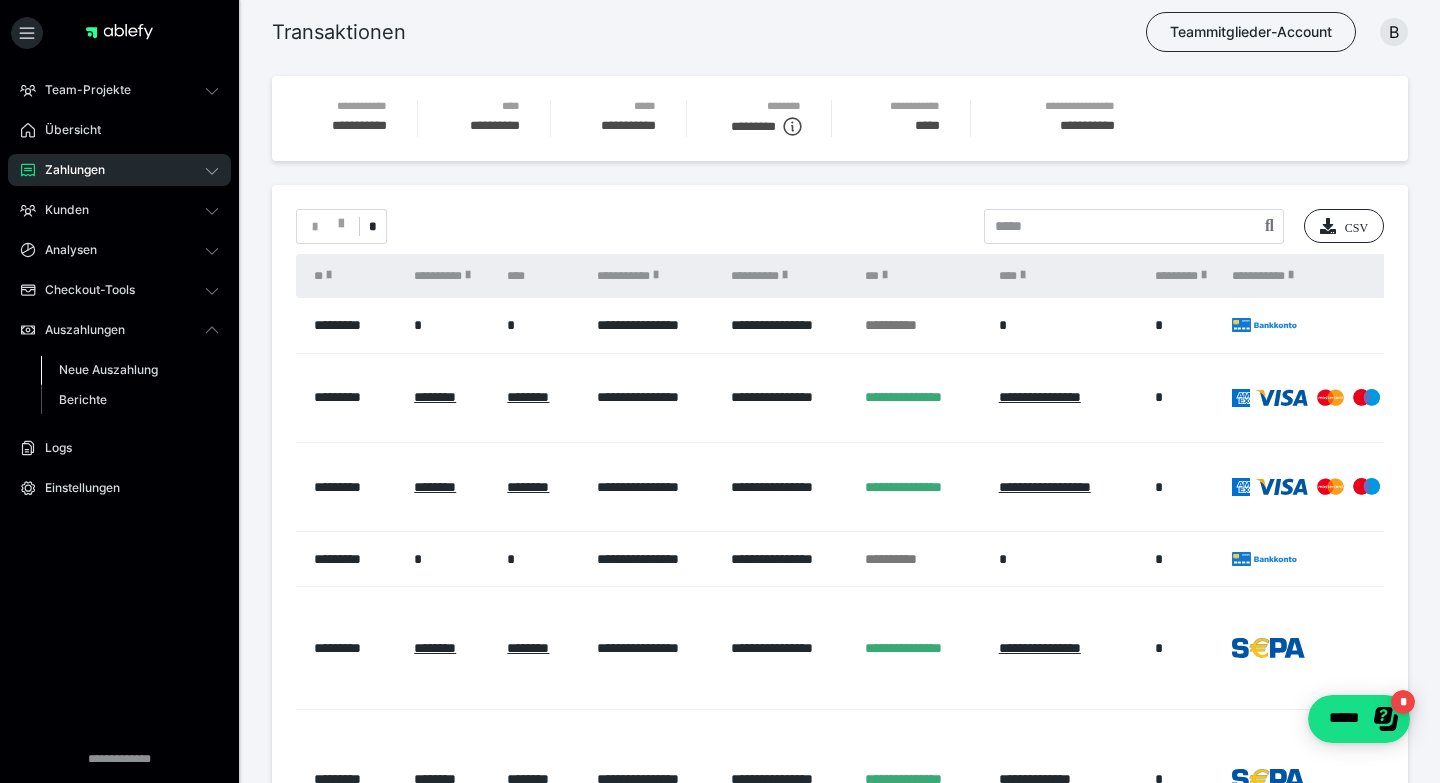 click on "Neue Auszahlung" at bounding box center [108, 369] 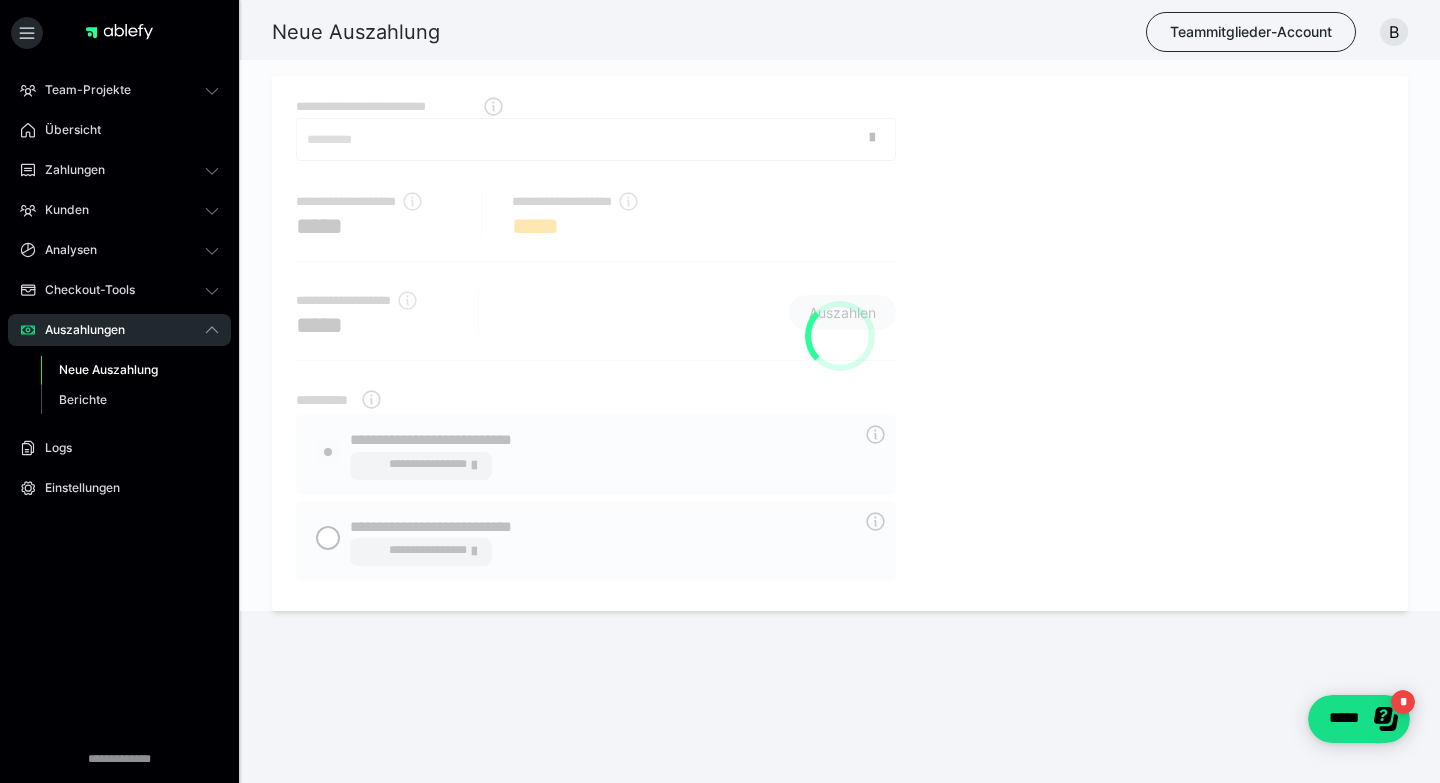 radio on "****" 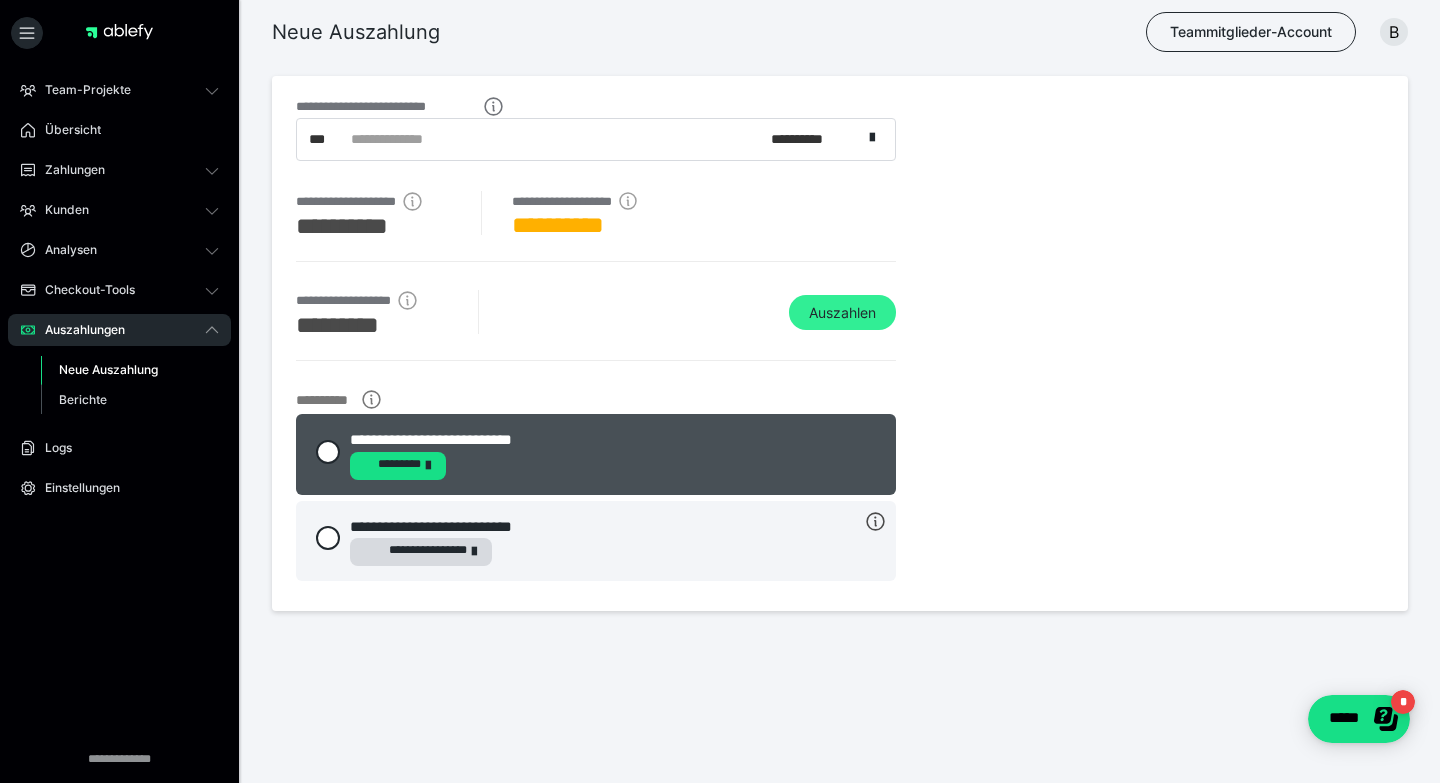 click on "Auszahlen" at bounding box center (842, 313) 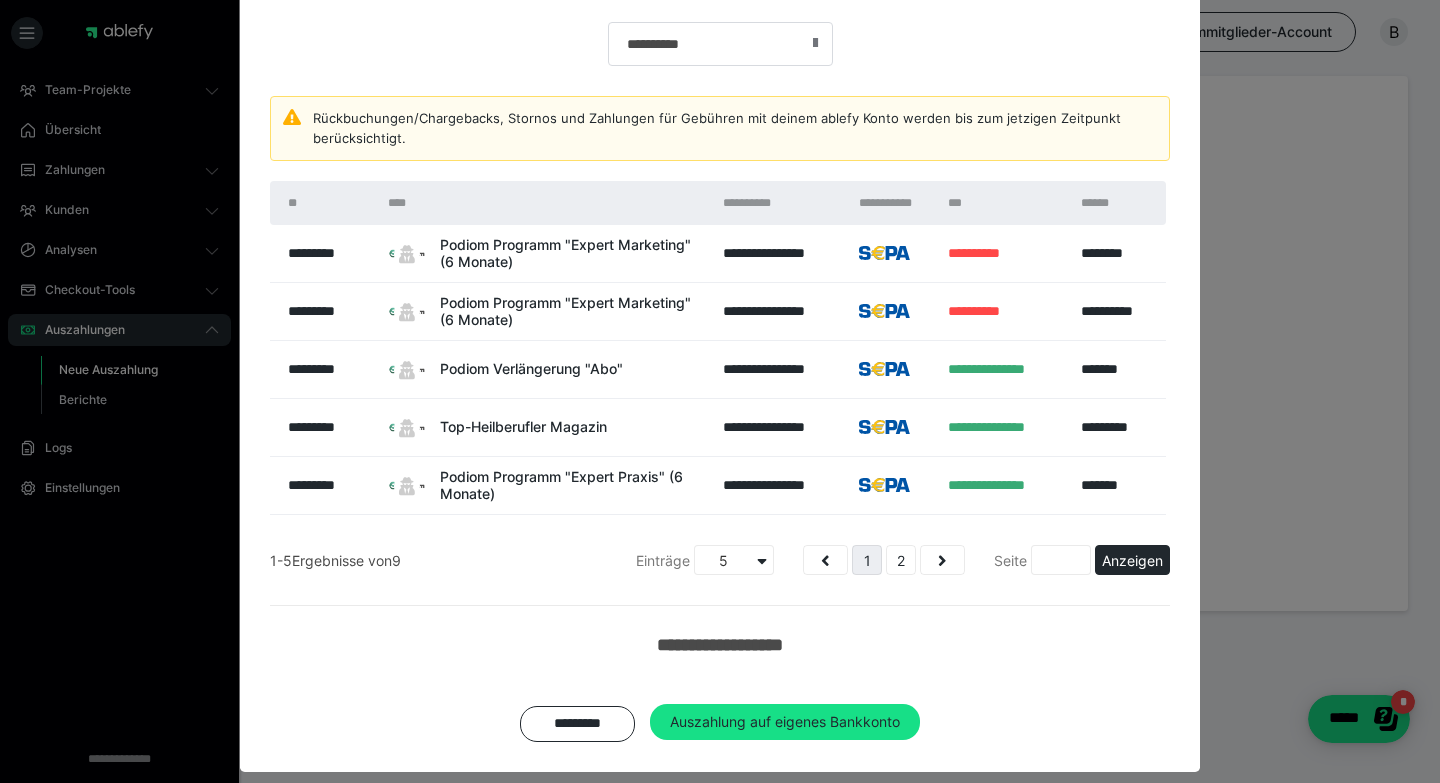 scroll, scrollTop: 278, scrollLeft: 0, axis: vertical 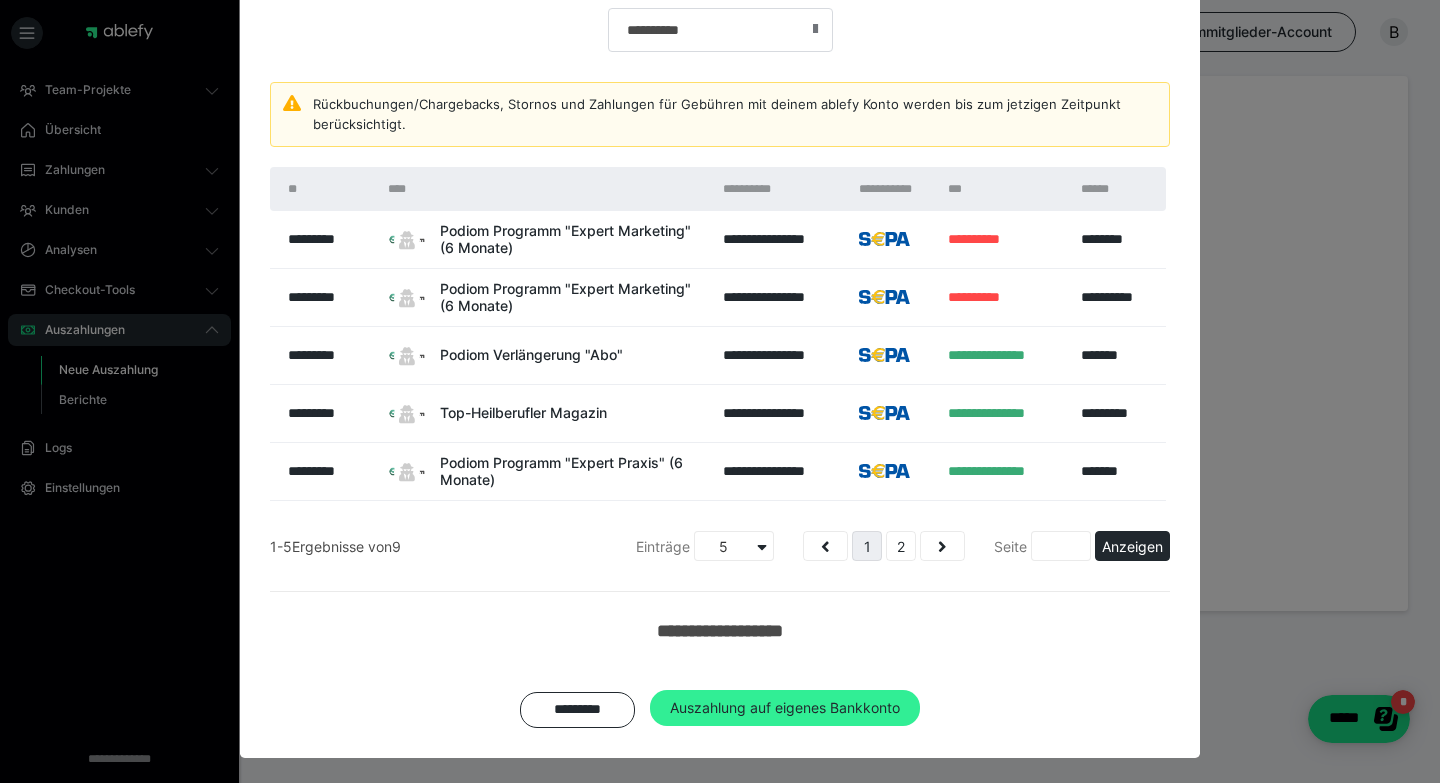 click on "Auszahlung auf eigenes Bankkonto" at bounding box center [785, 708] 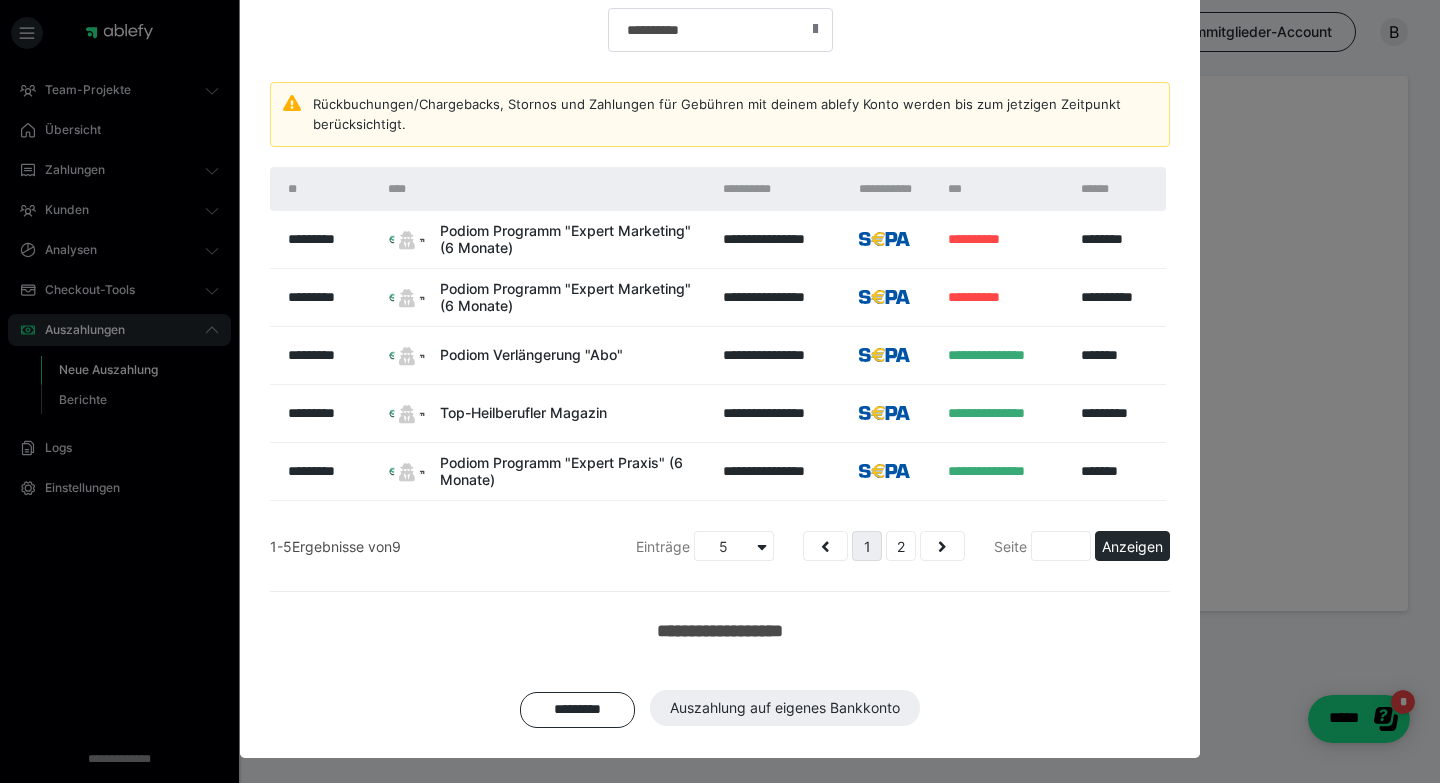 scroll, scrollTop: 133, scrollLeft: 0, axis: vertical 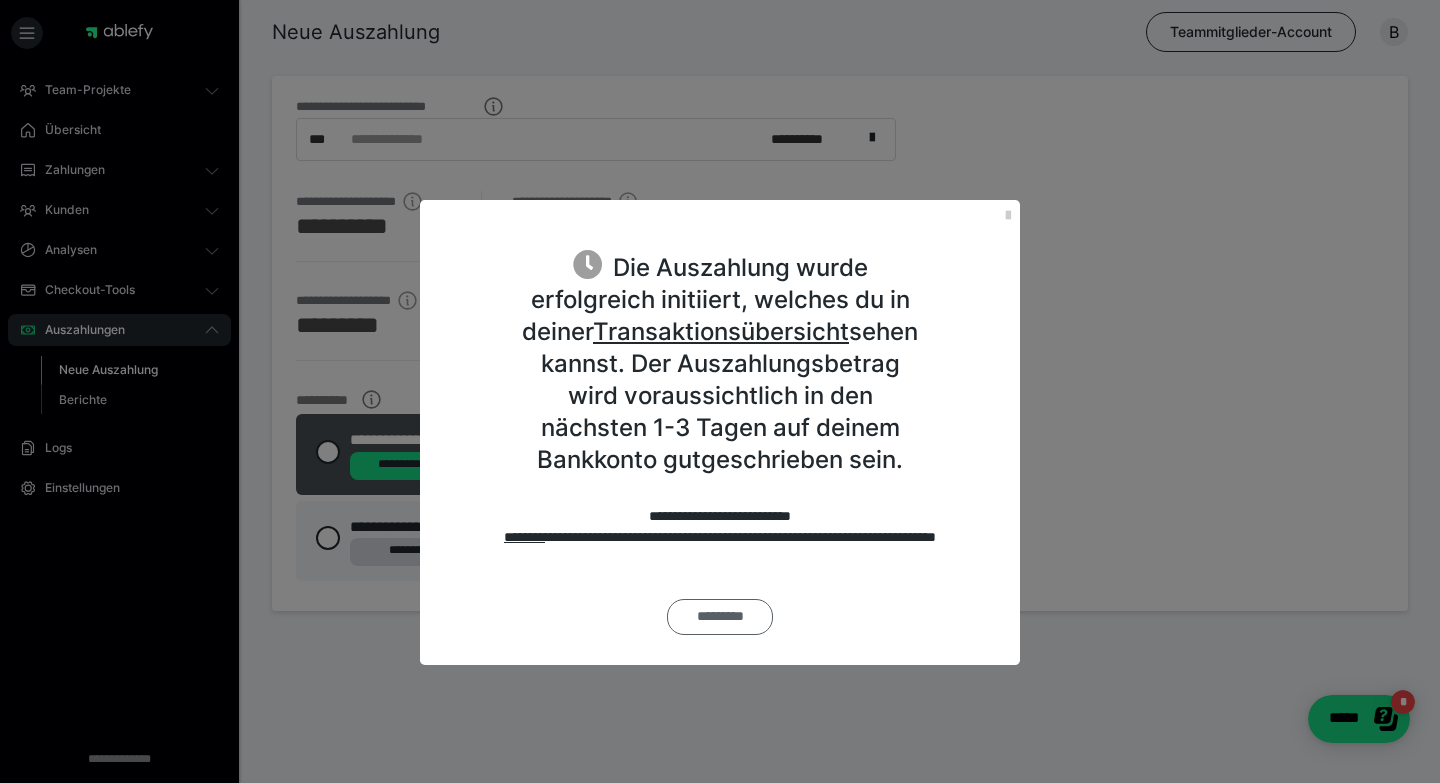 click on "*********" at bounding box center (720, 617) 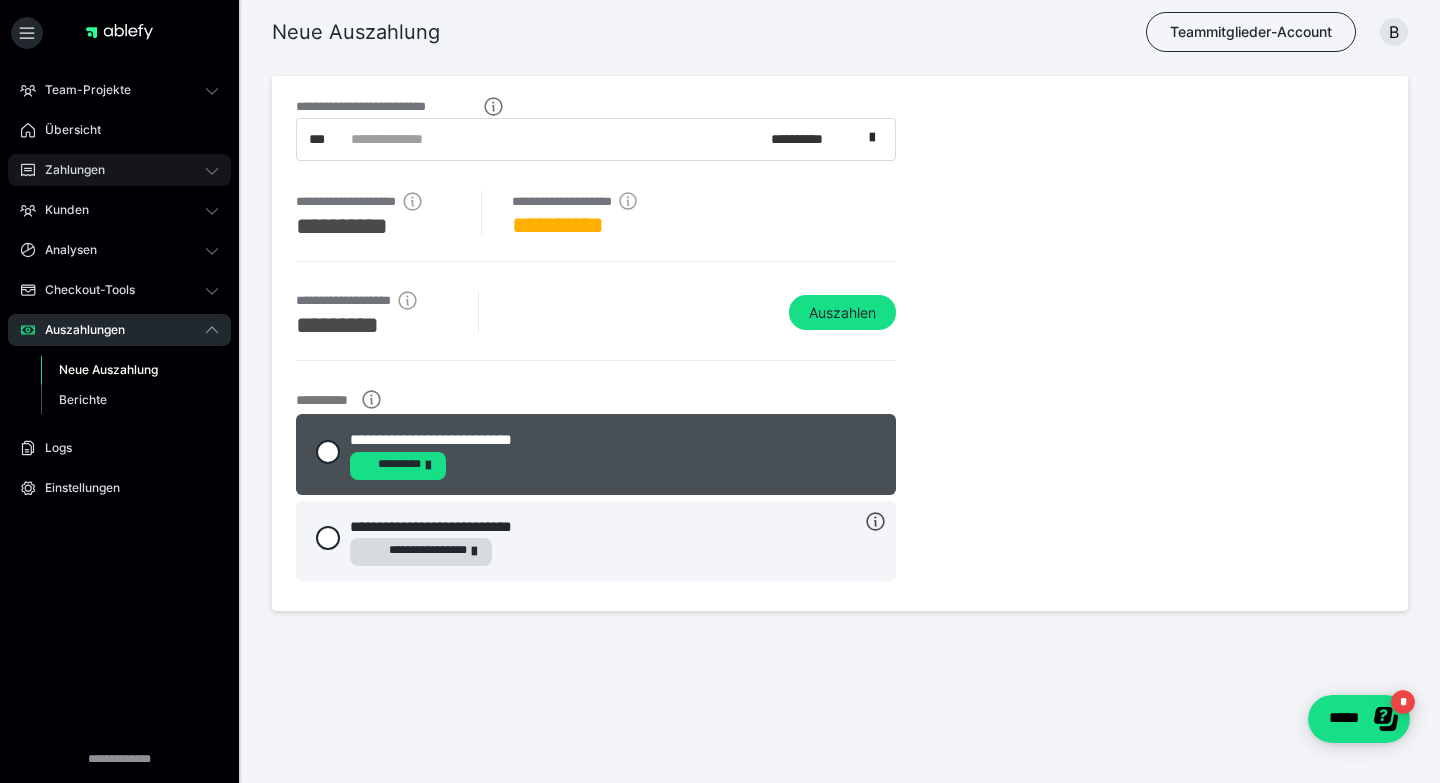 click on "Zahlungen" at bounding box center (68, 170) 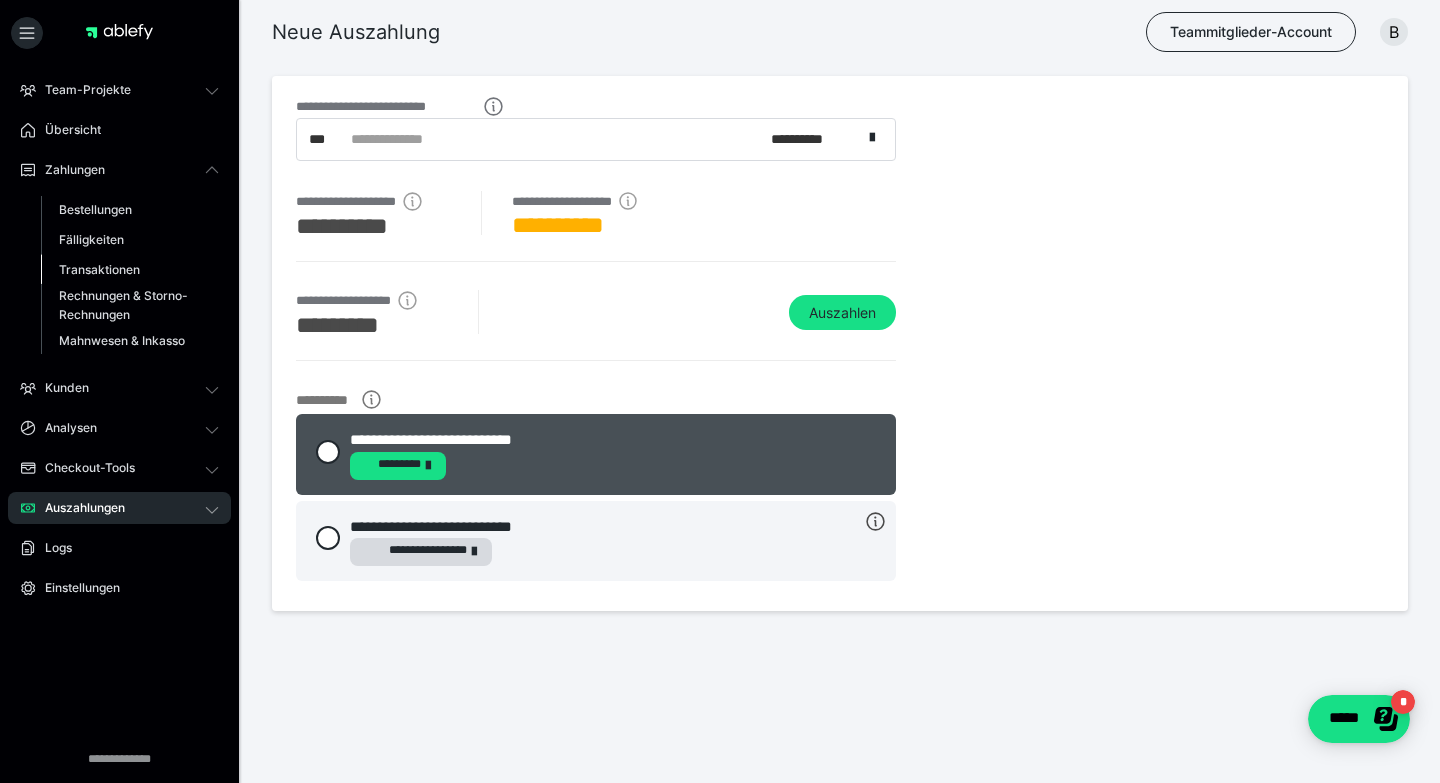click on "Transaktionen" at bounding box center (99, 269) 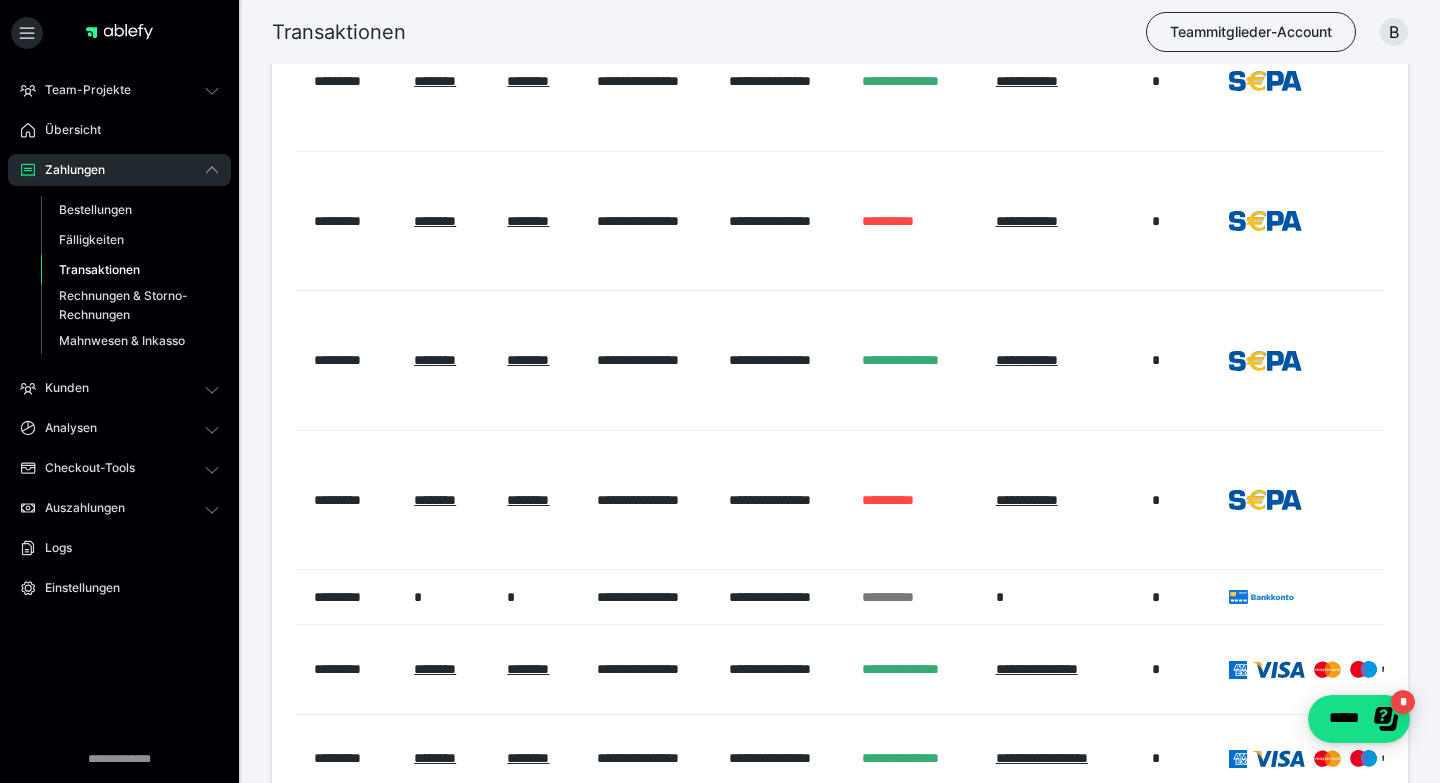 scroll, scrollTop: 287, scrollLeft: 0, axis: vertical 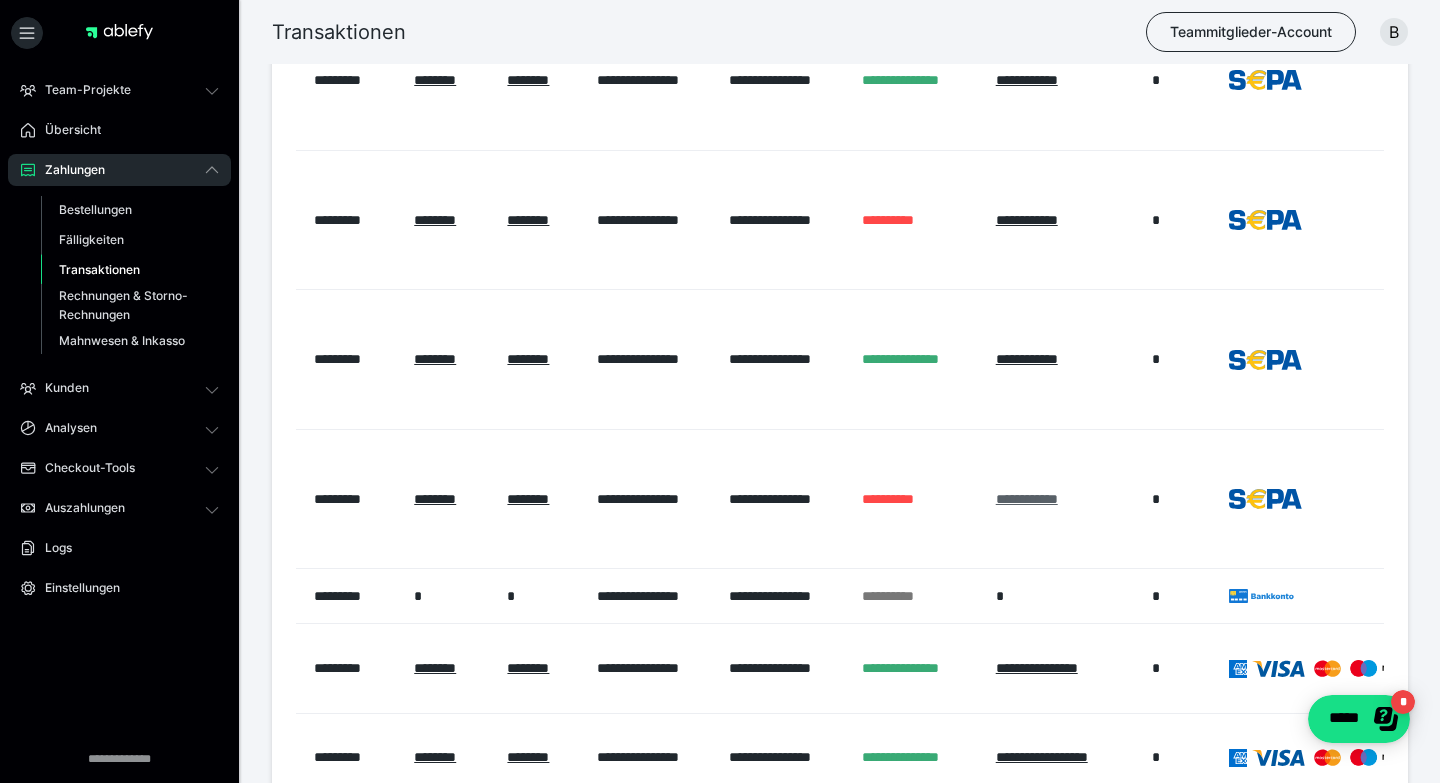 click on "**********" at bounding box center (1027, 499) 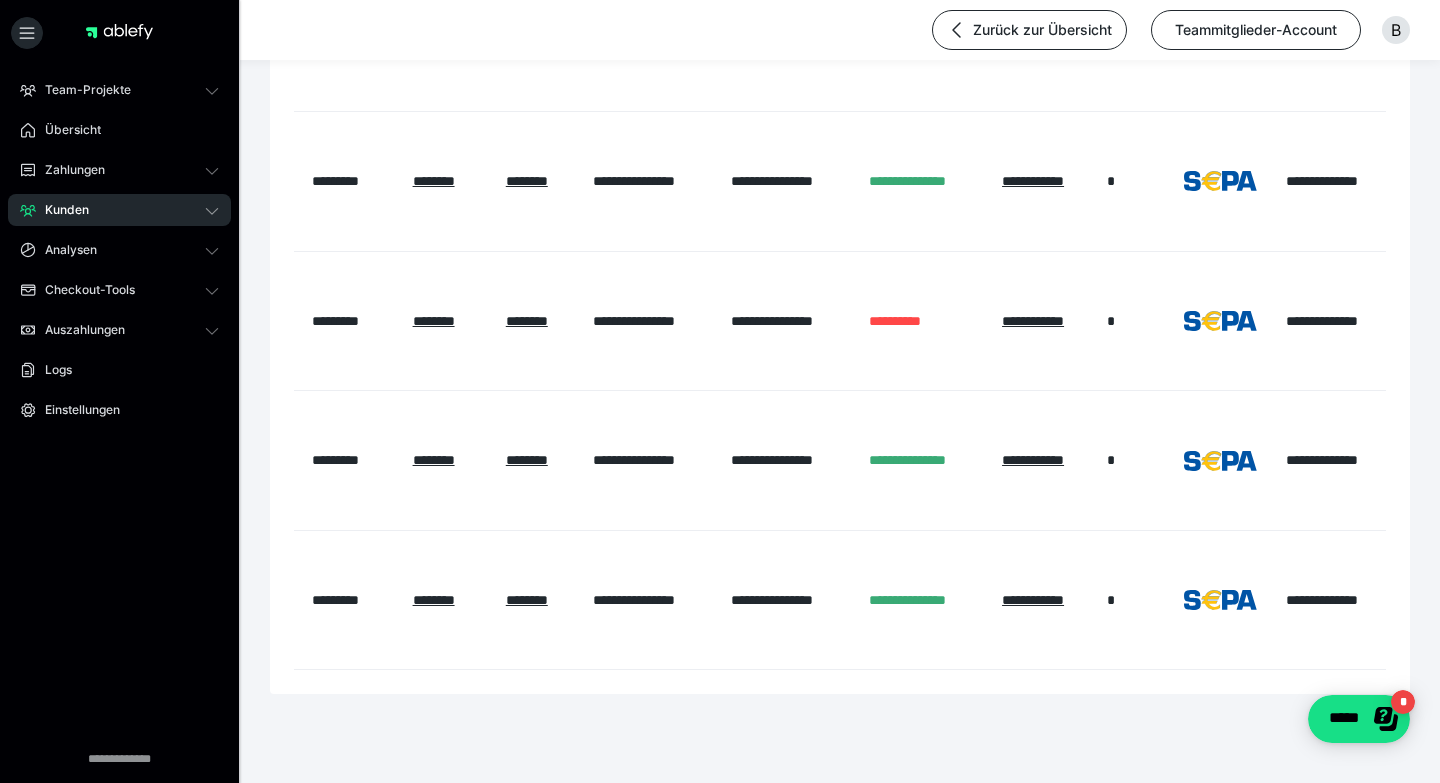 scroll, scrollTop: 952, scrollLeft: 0, axis: vertical 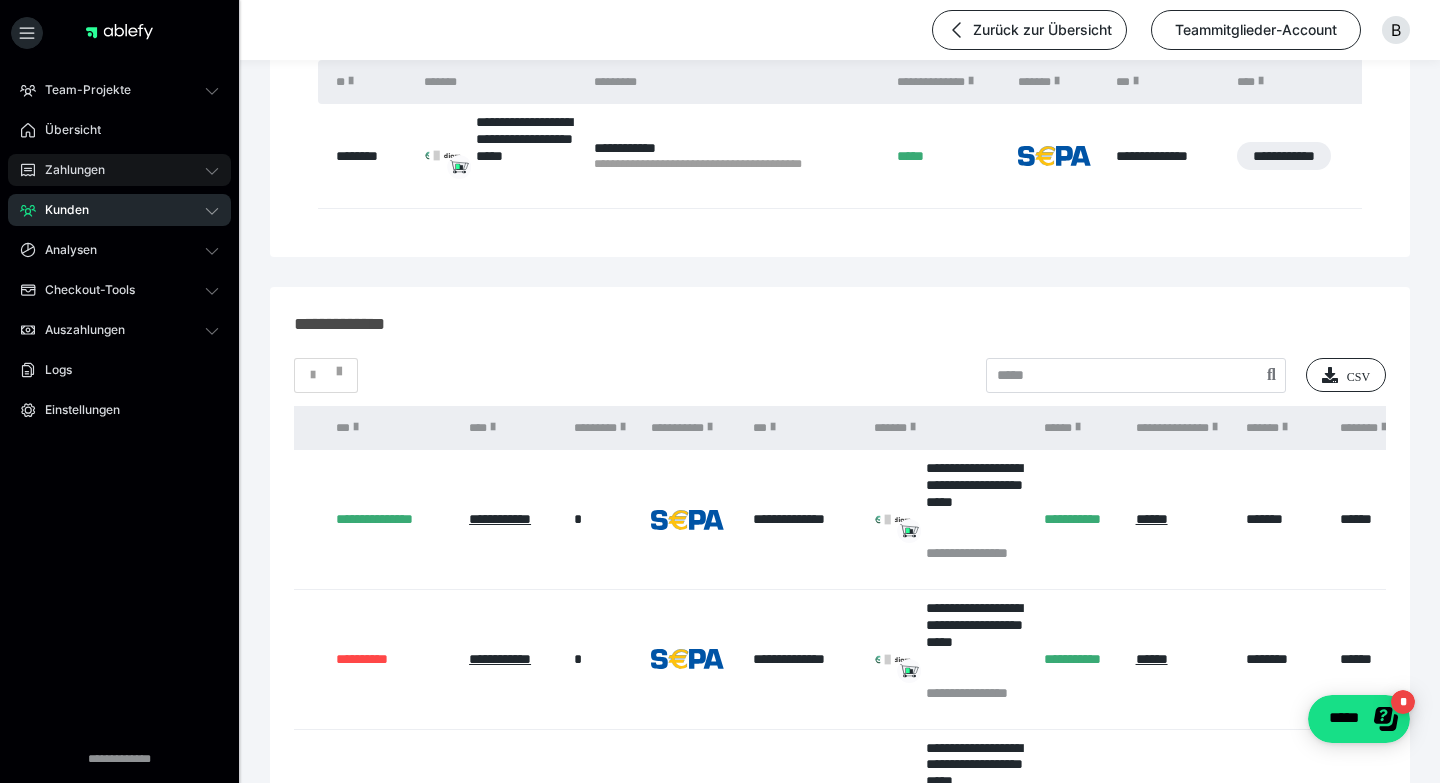 click on "Zahlungen" at bounding box center [68, 170] 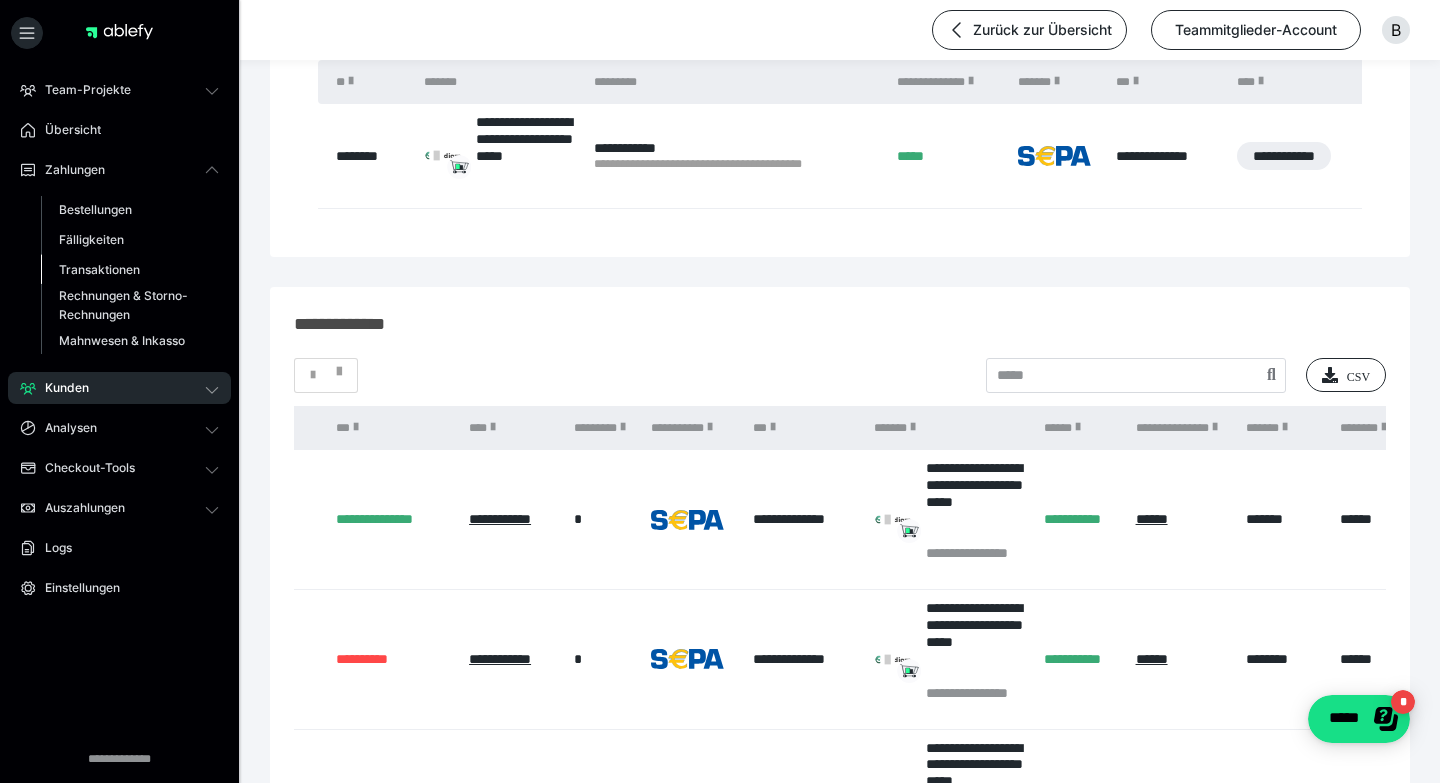click on "Transaktionen" at bounding box center [99, 269] 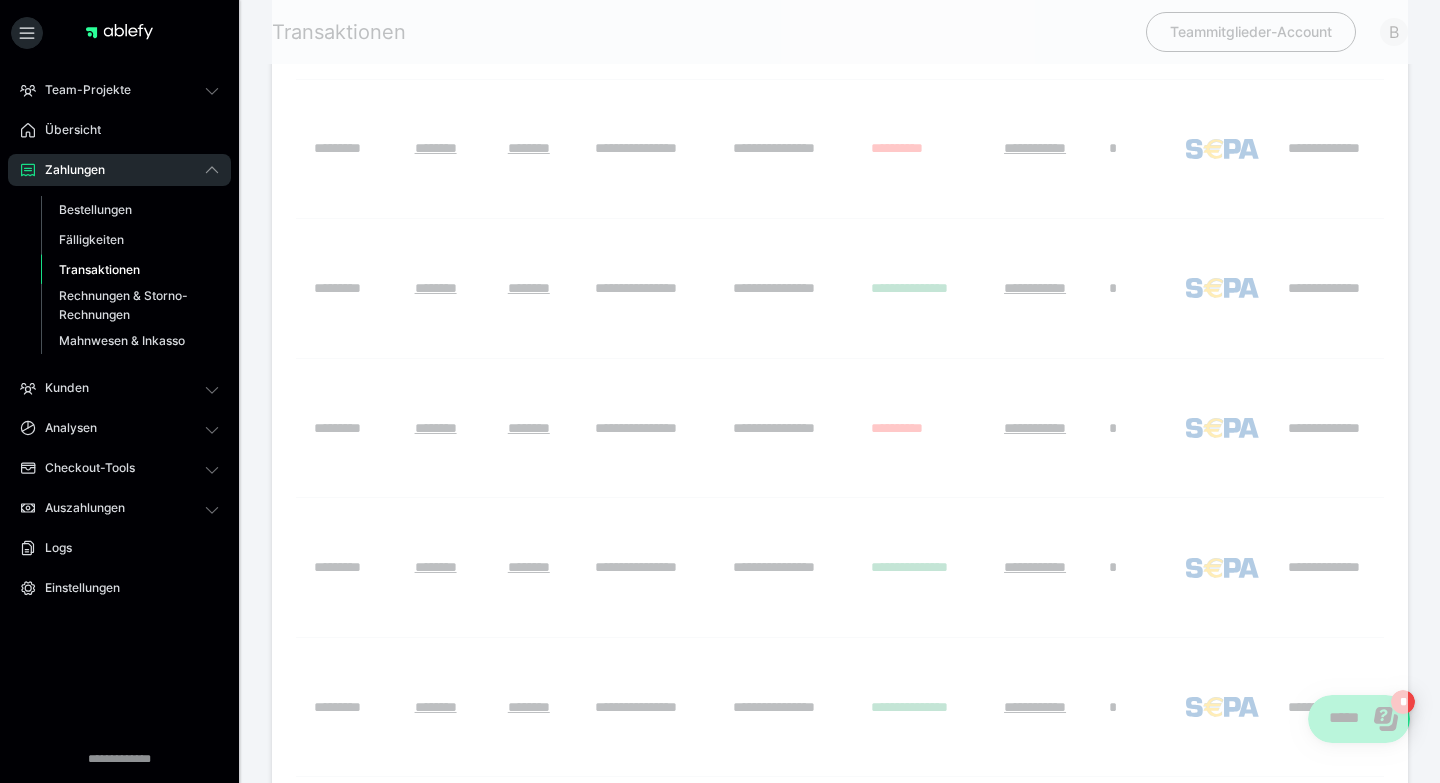 scroll, scrollTop: 0, scrollLeft: 0, axis: both 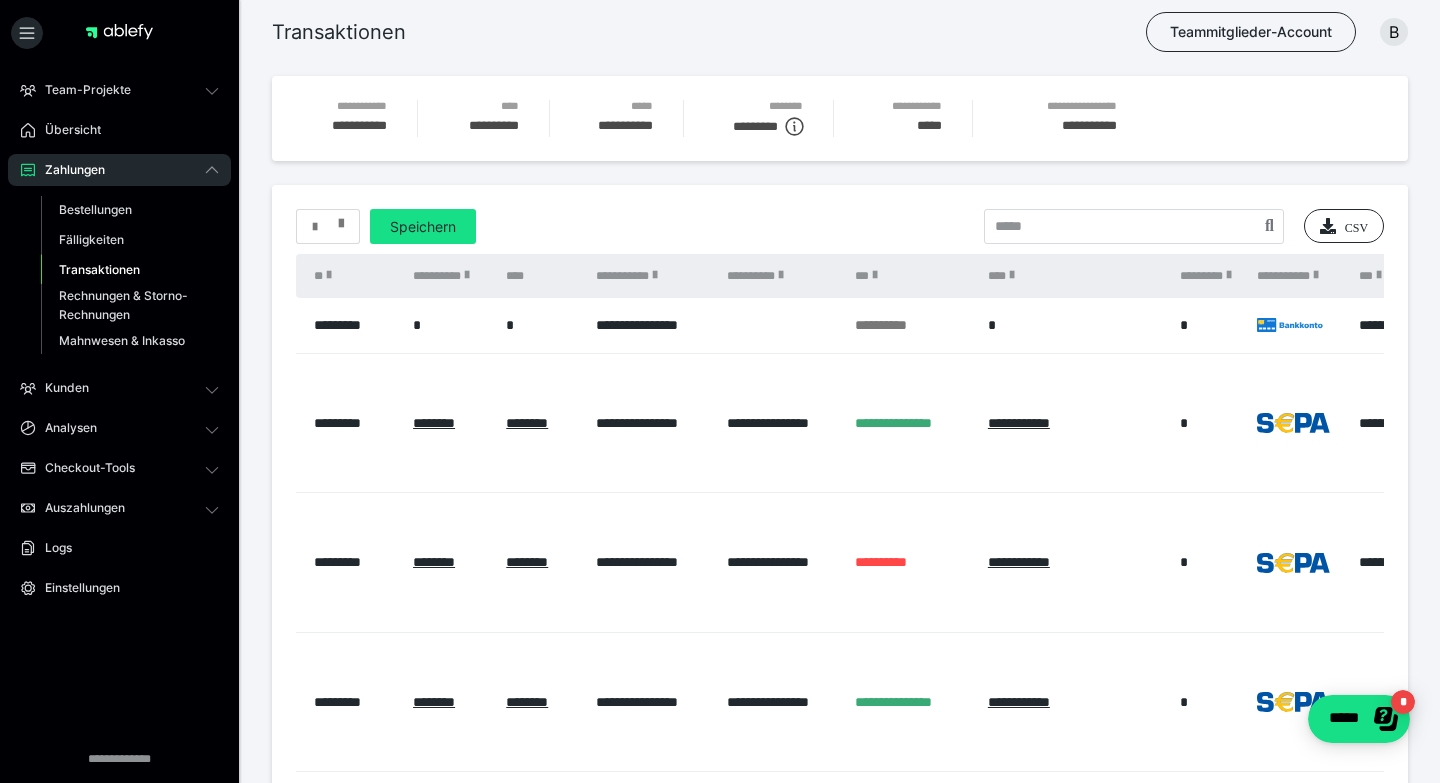 click at bounding box center [341, 219] 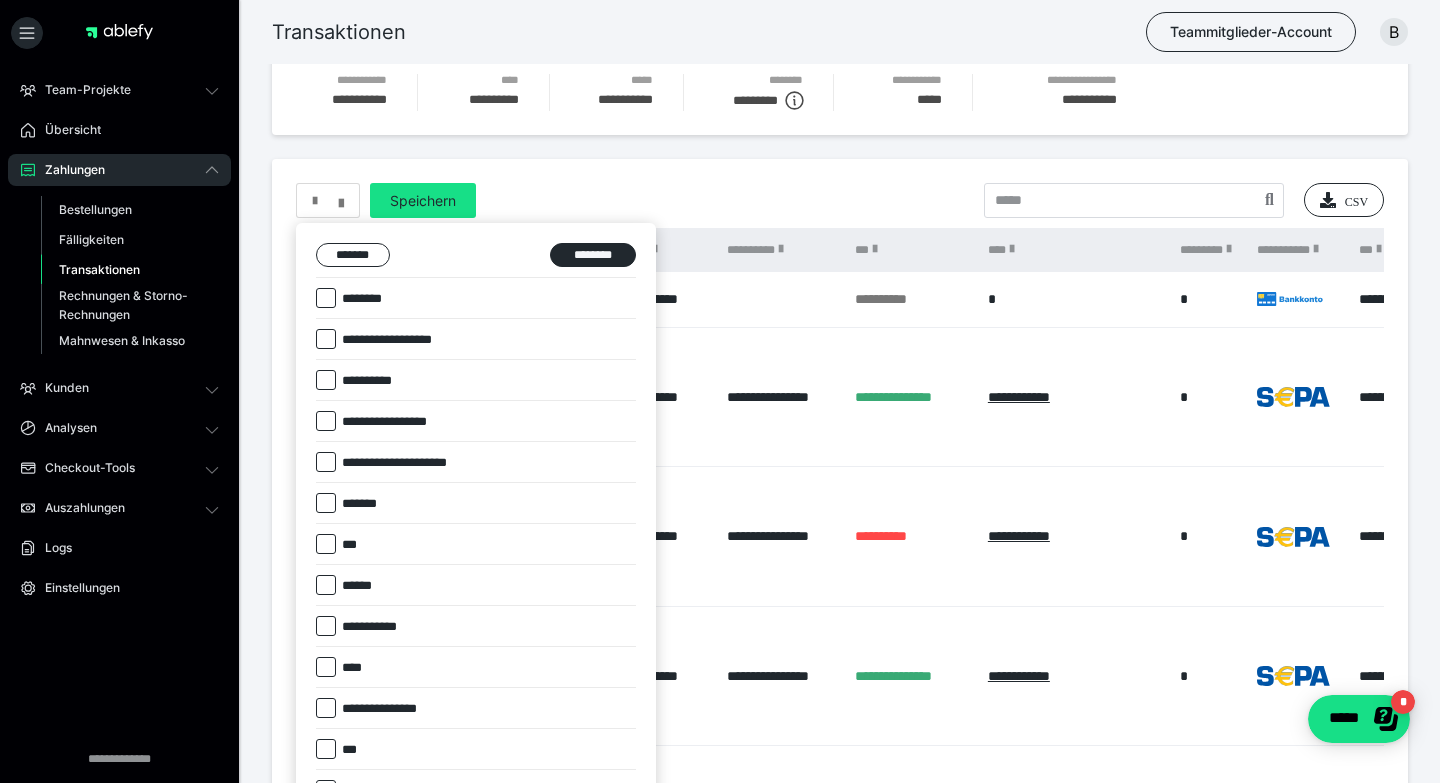 scroll, scrollTop: 0, scrollLeft: 0, axis: both 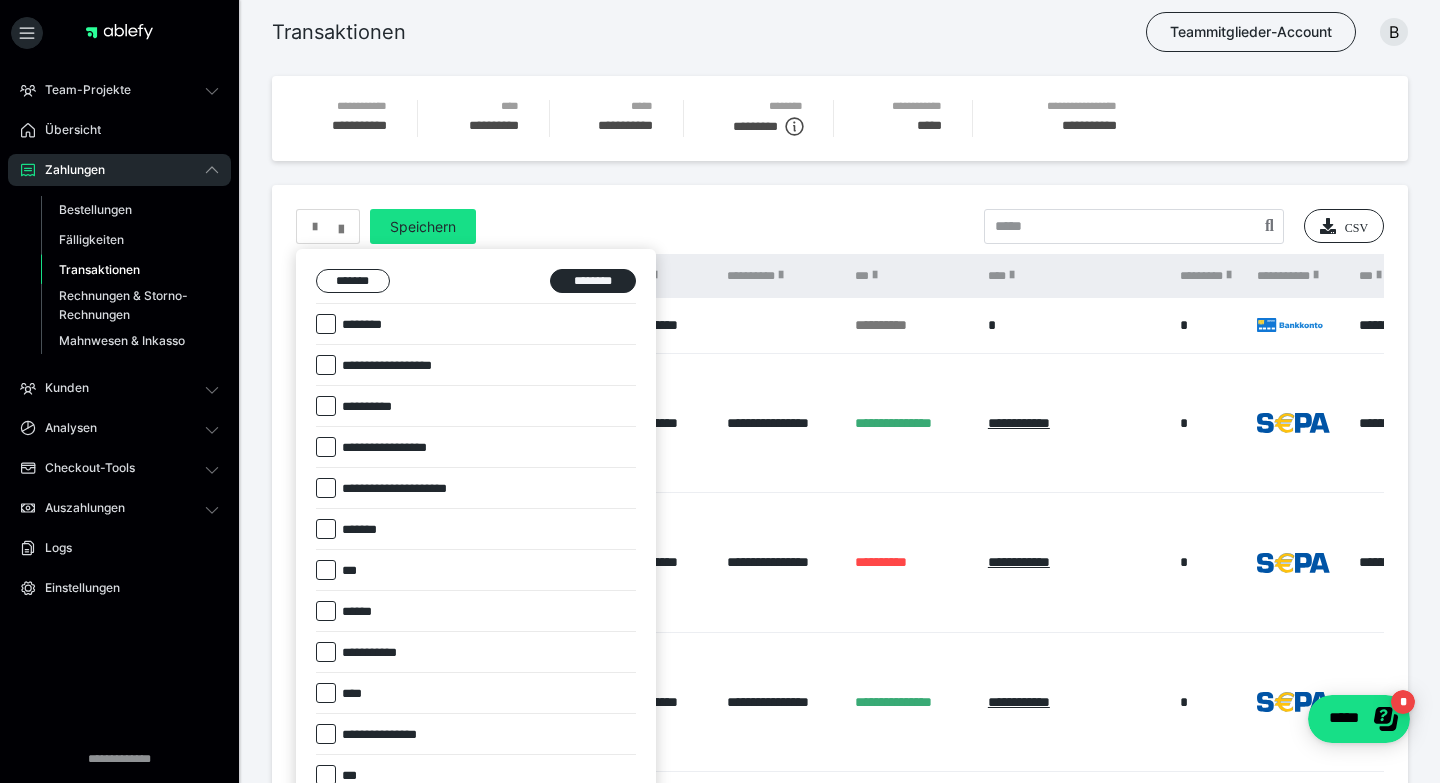 click at bounding box center [720, 391] 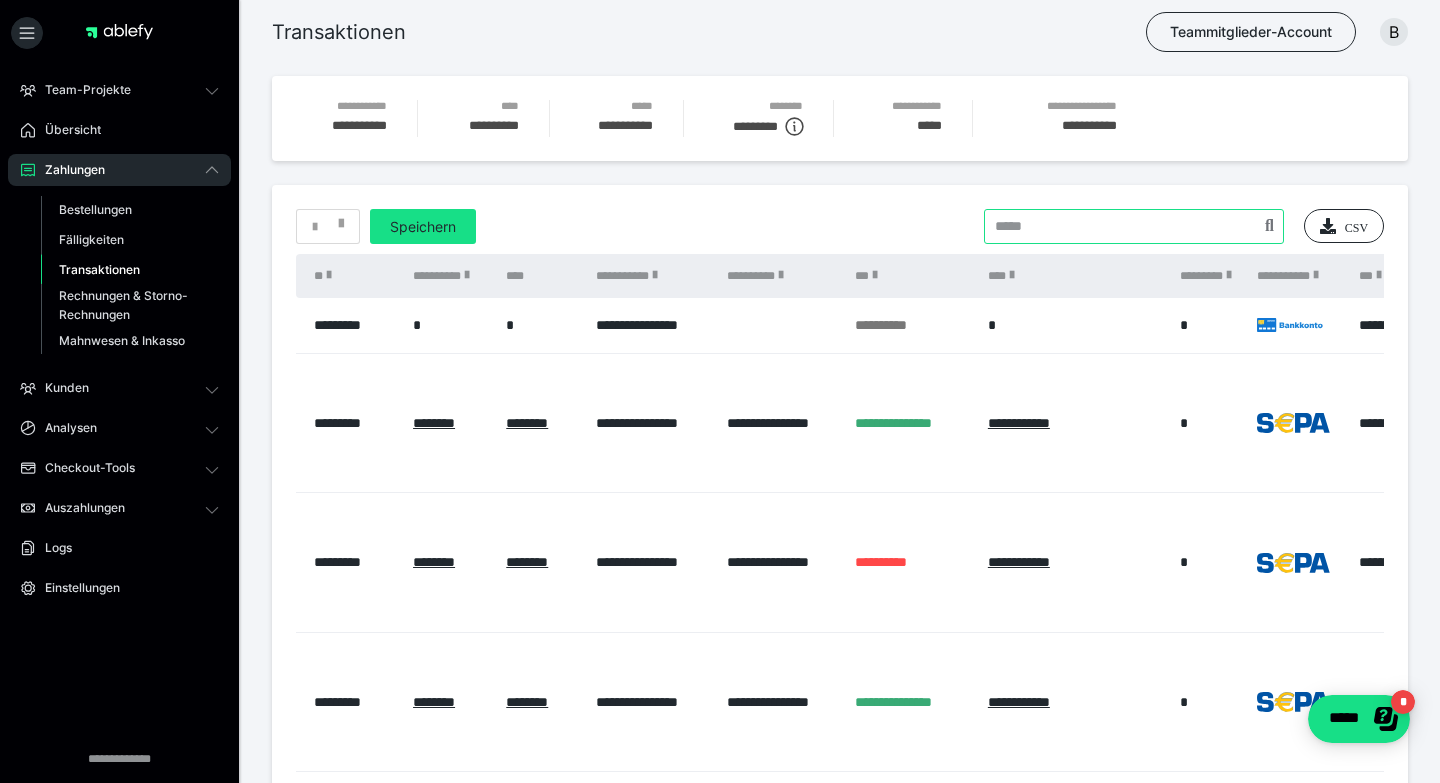click at bounding box center [1134, 226] 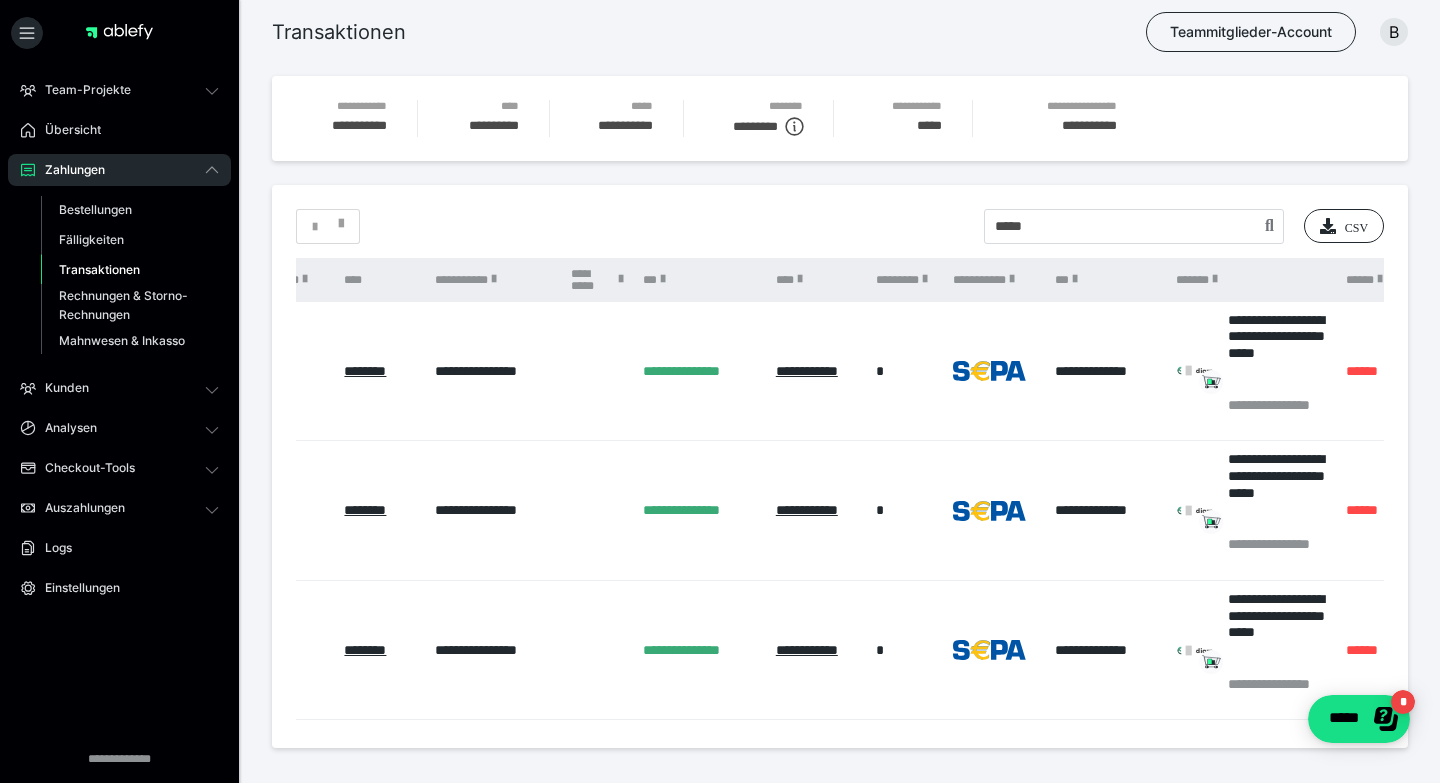 scroll, scrollTop: 0, scrollLeft: 154, axis: horizontal 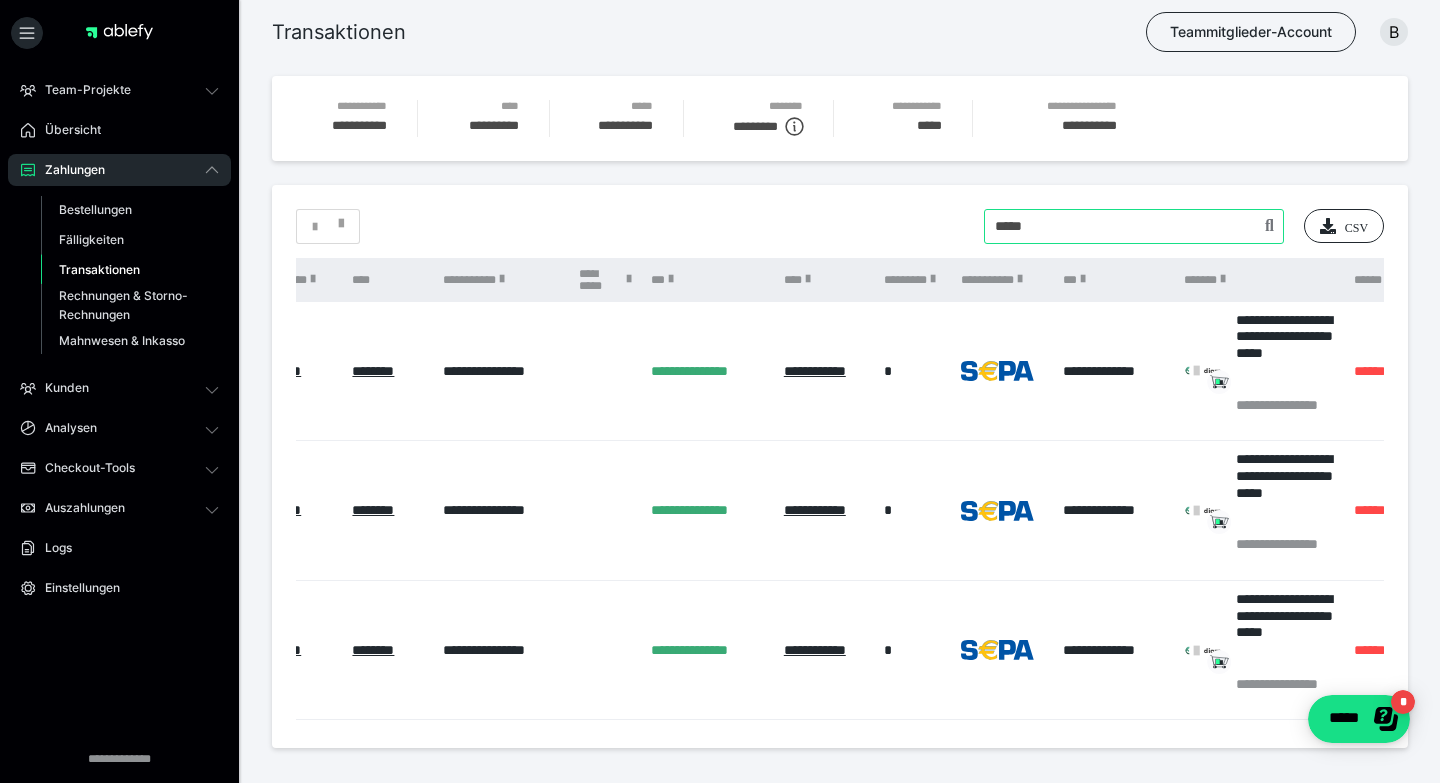 click at bounding box center (1134, 226) 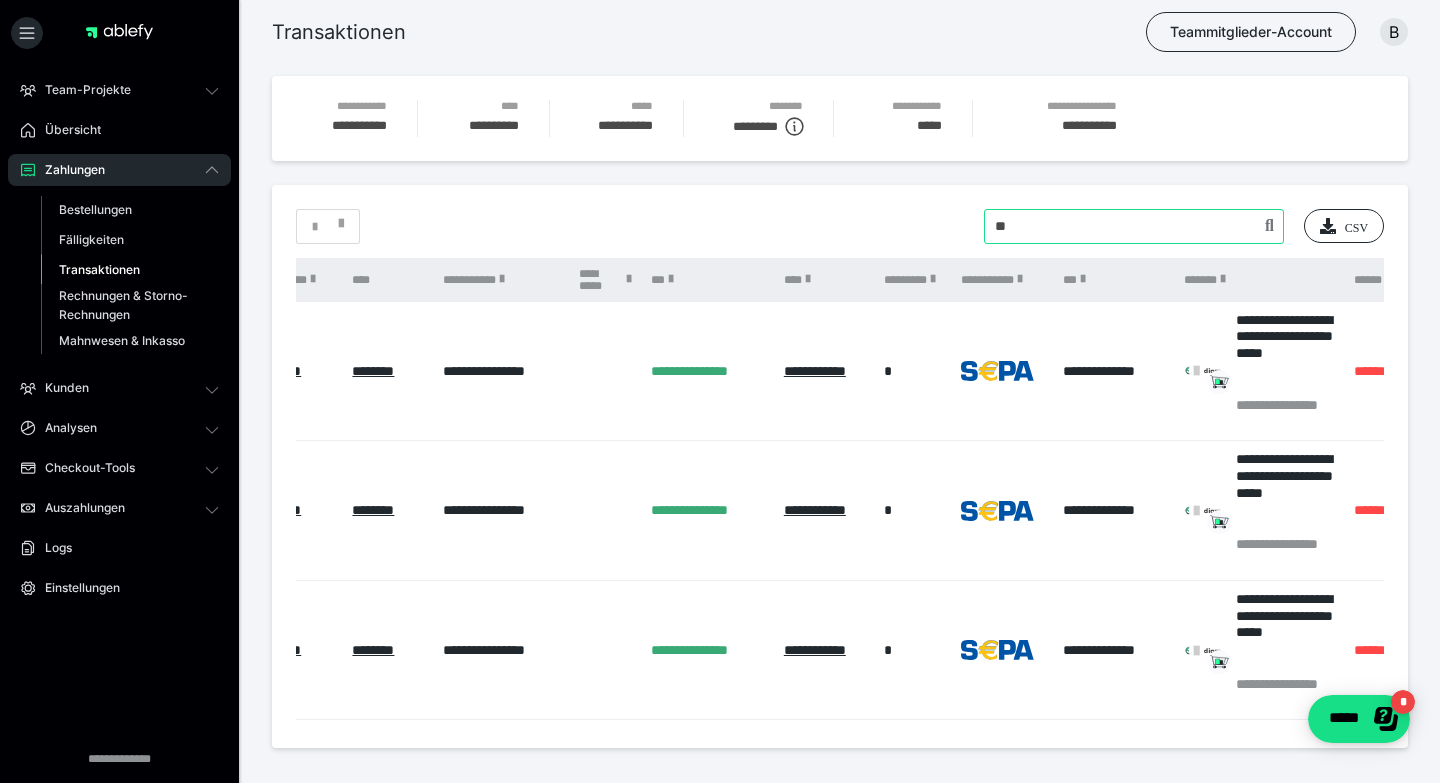 type on "*" 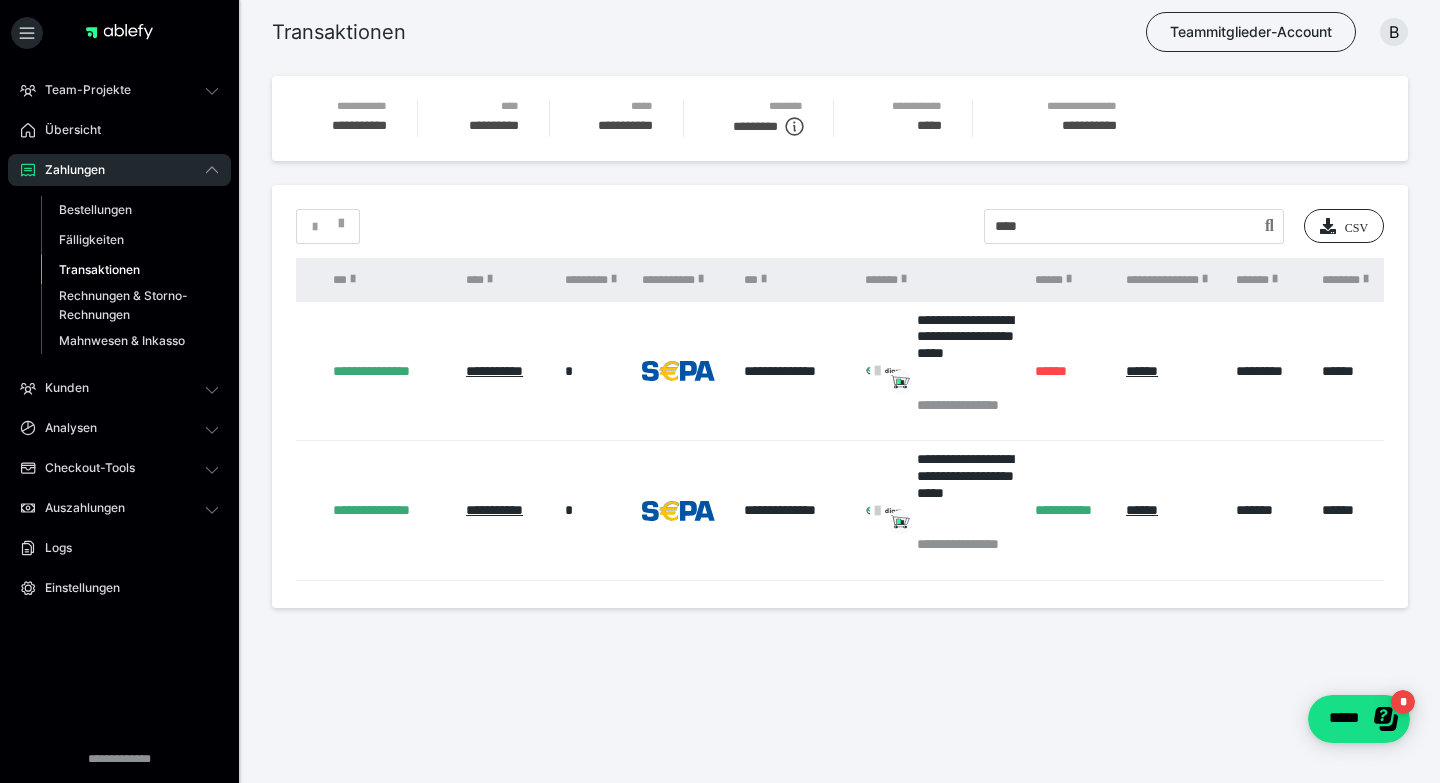 scroll, scrollTop: 0, scrollLeft: 543, axis: horizontal 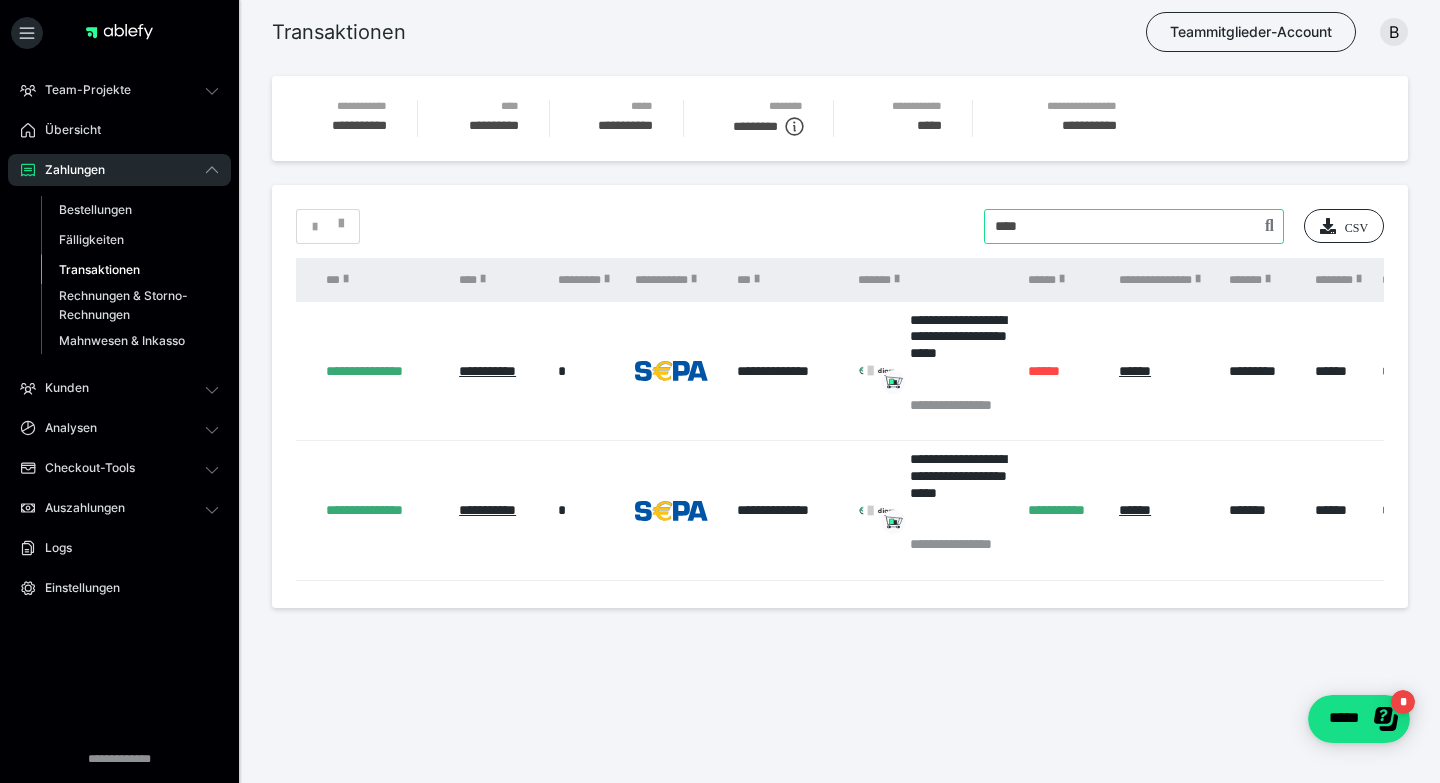 click at bounding box center (1134, 226) 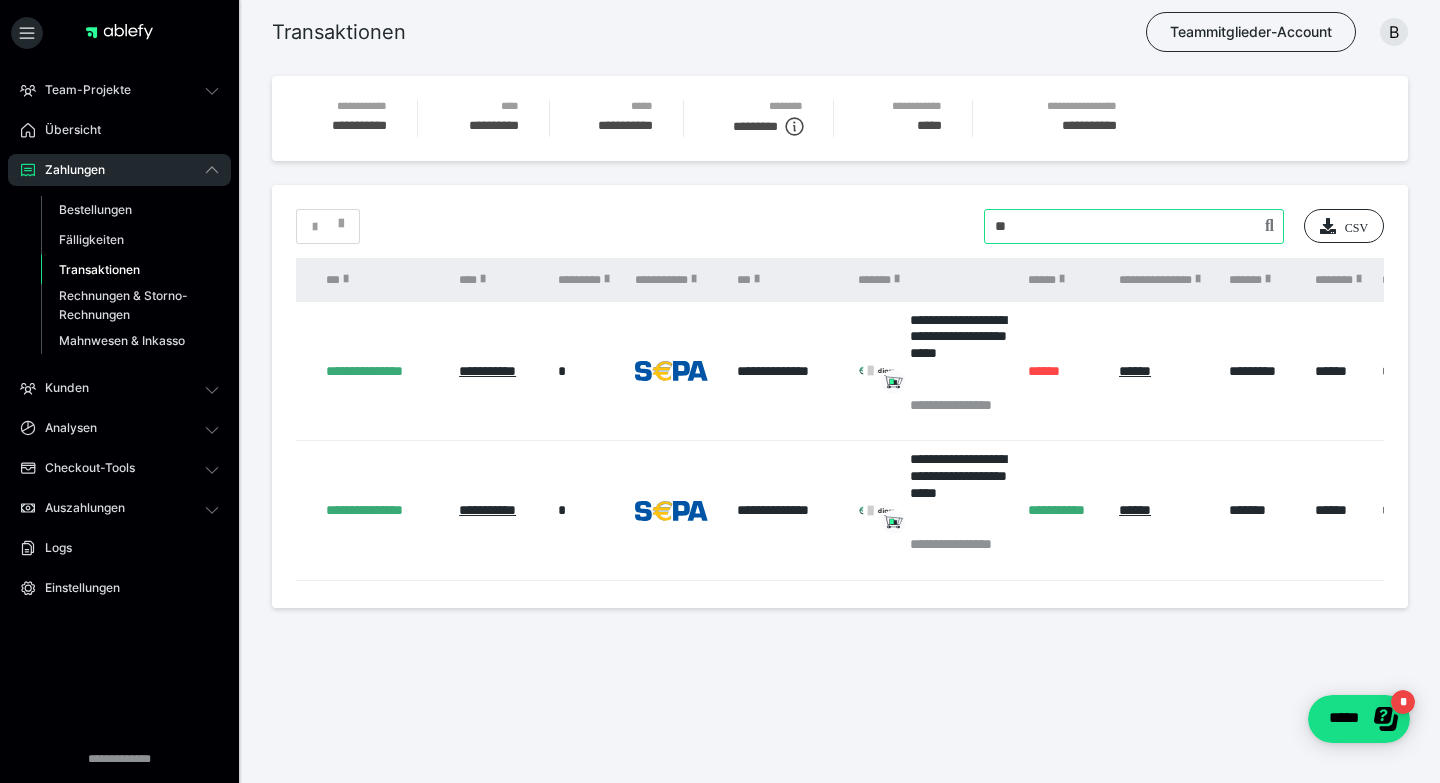 type on "*" 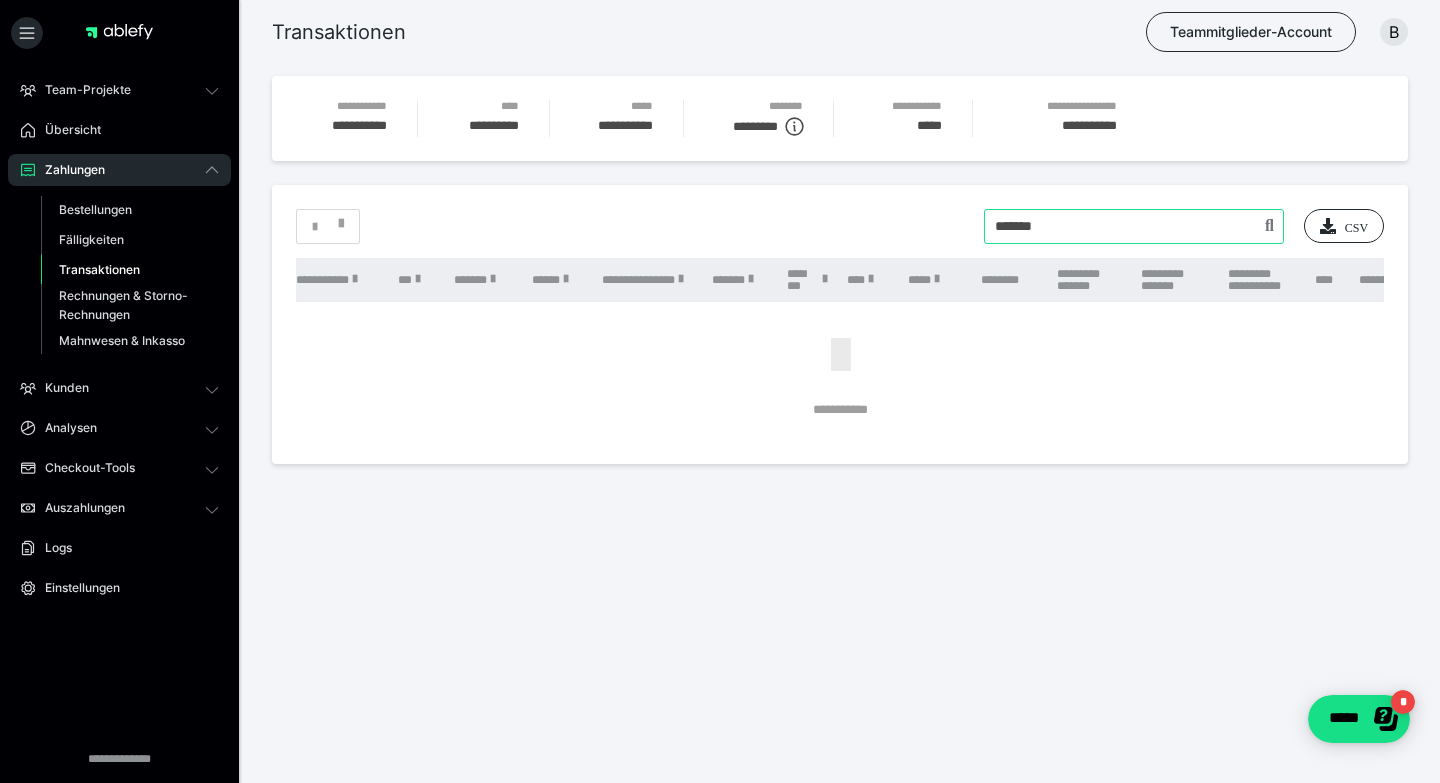 click at bounding box center [1134, 226] 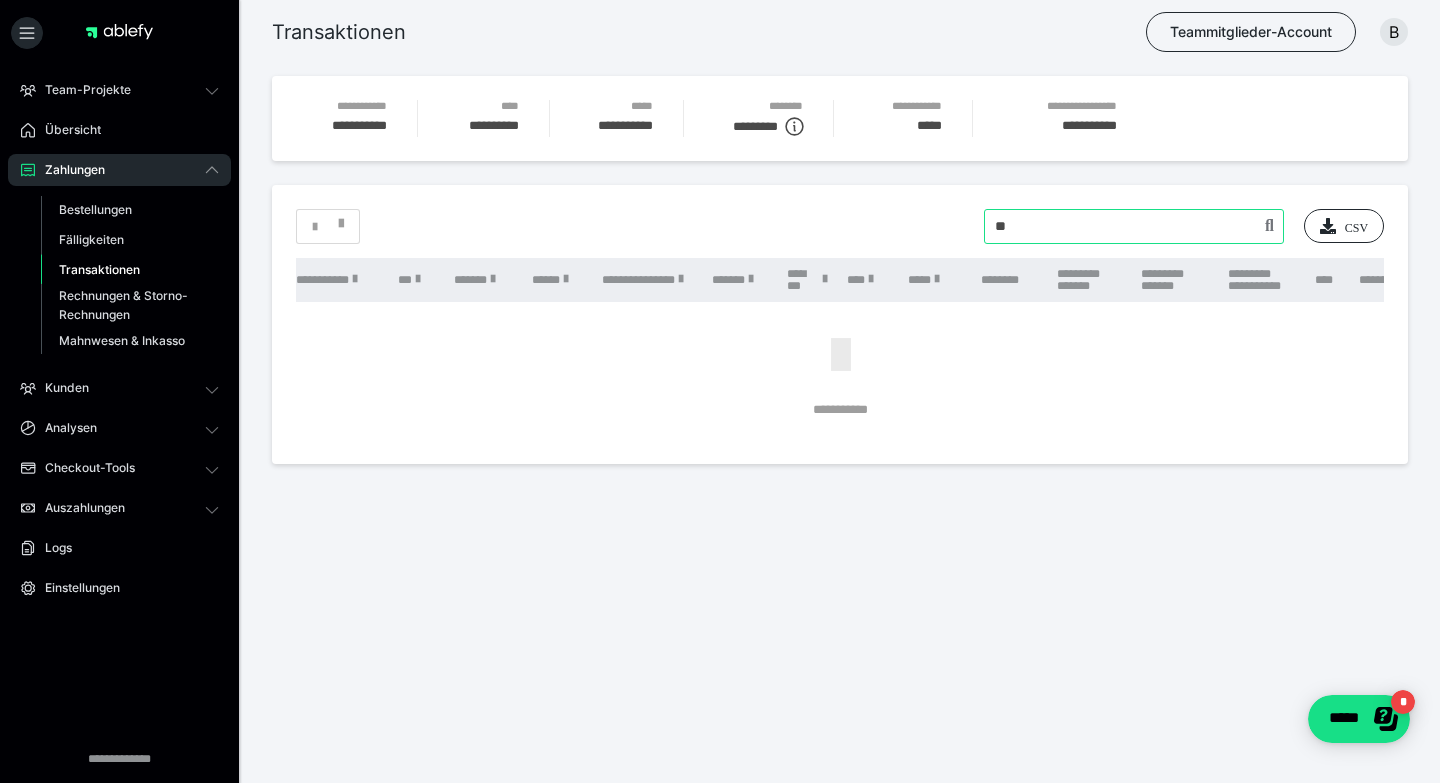 type on "*" 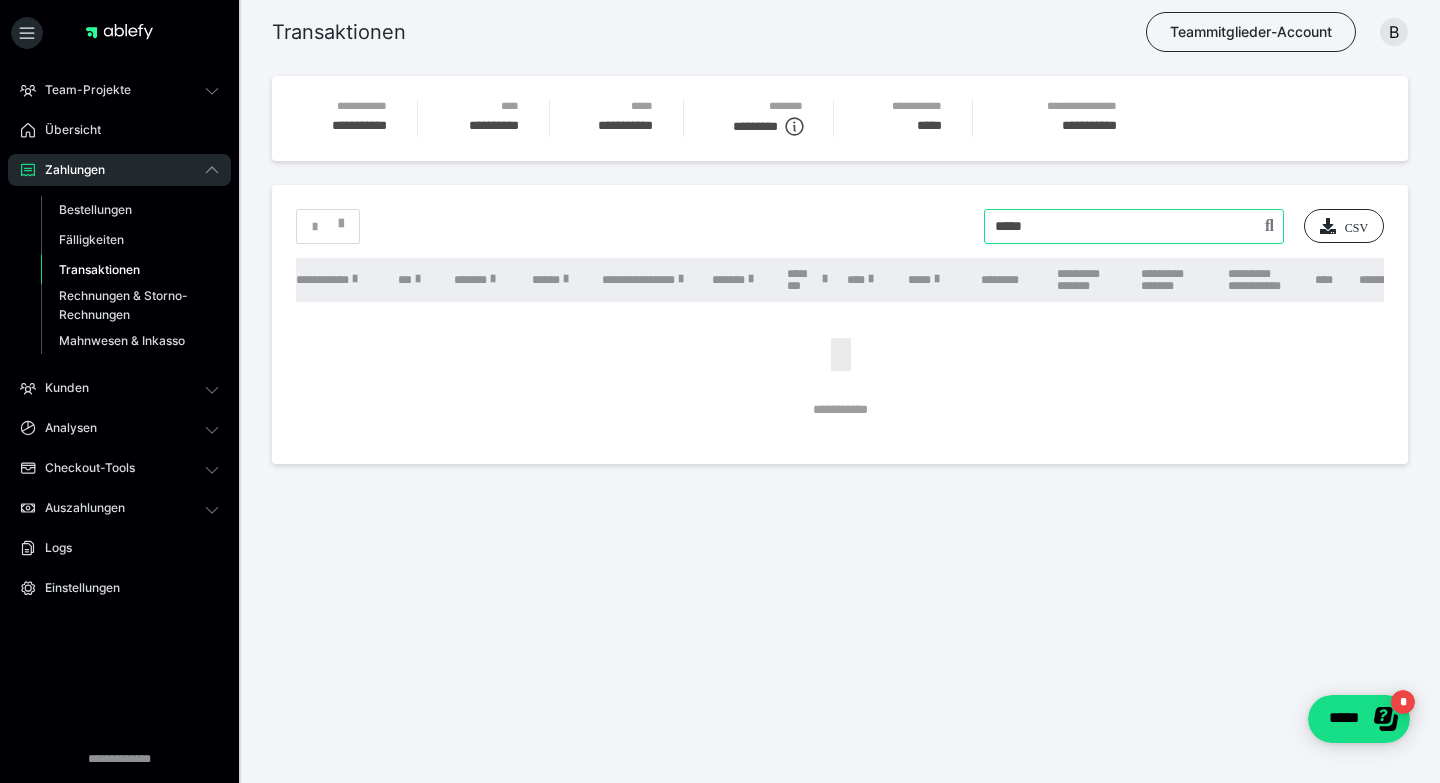 click at bounding box center (1134, 226) 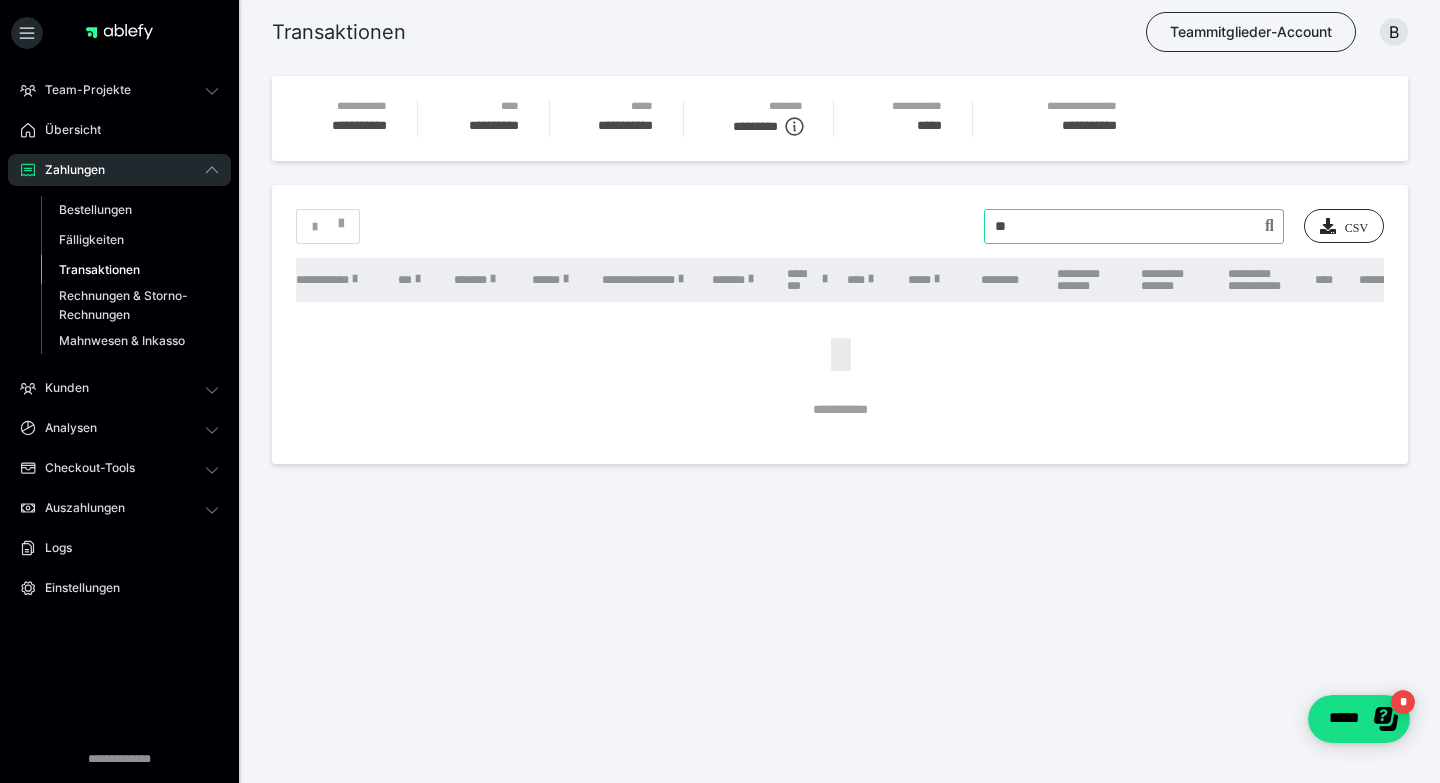type on "*" 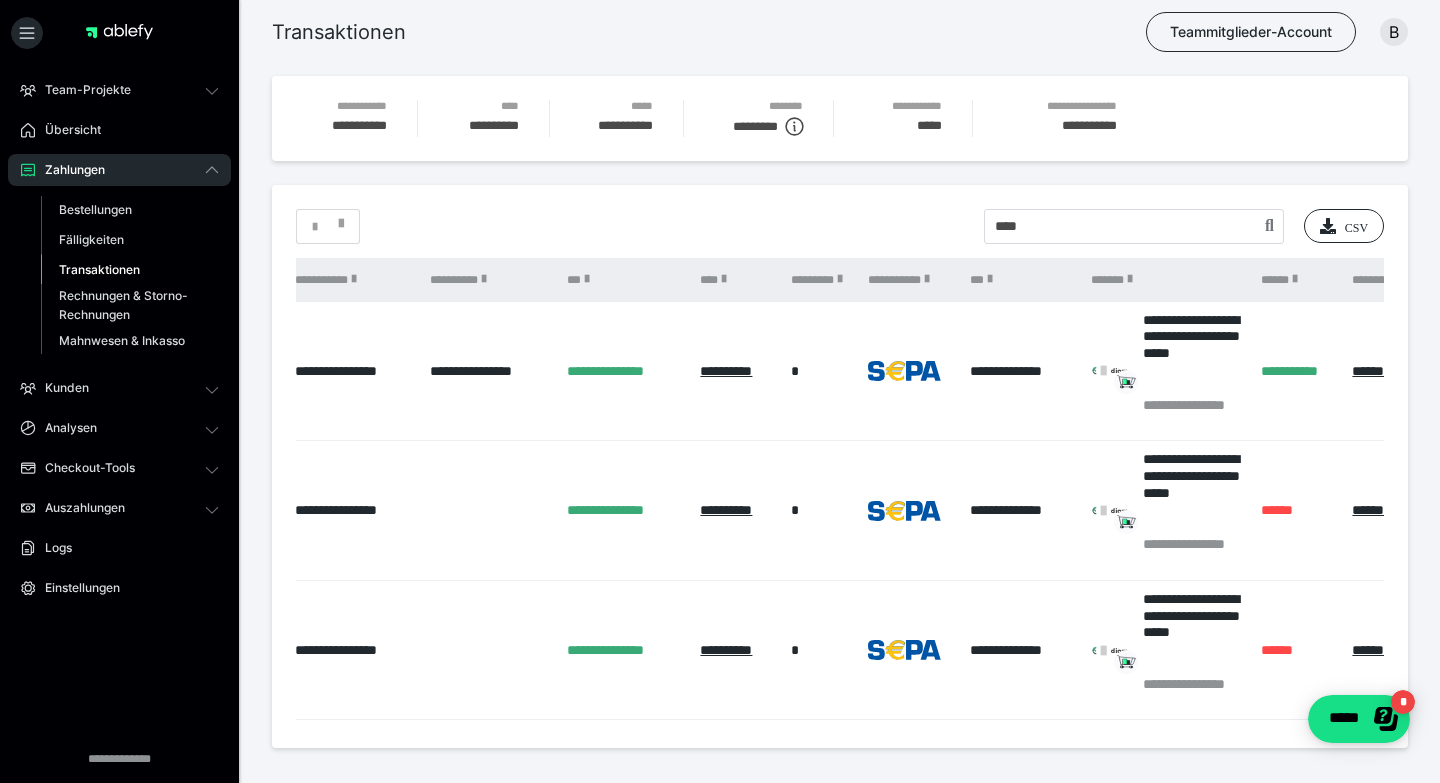 scroll, scrollTop: 0, scrollLeft: 126, axis: horizontal 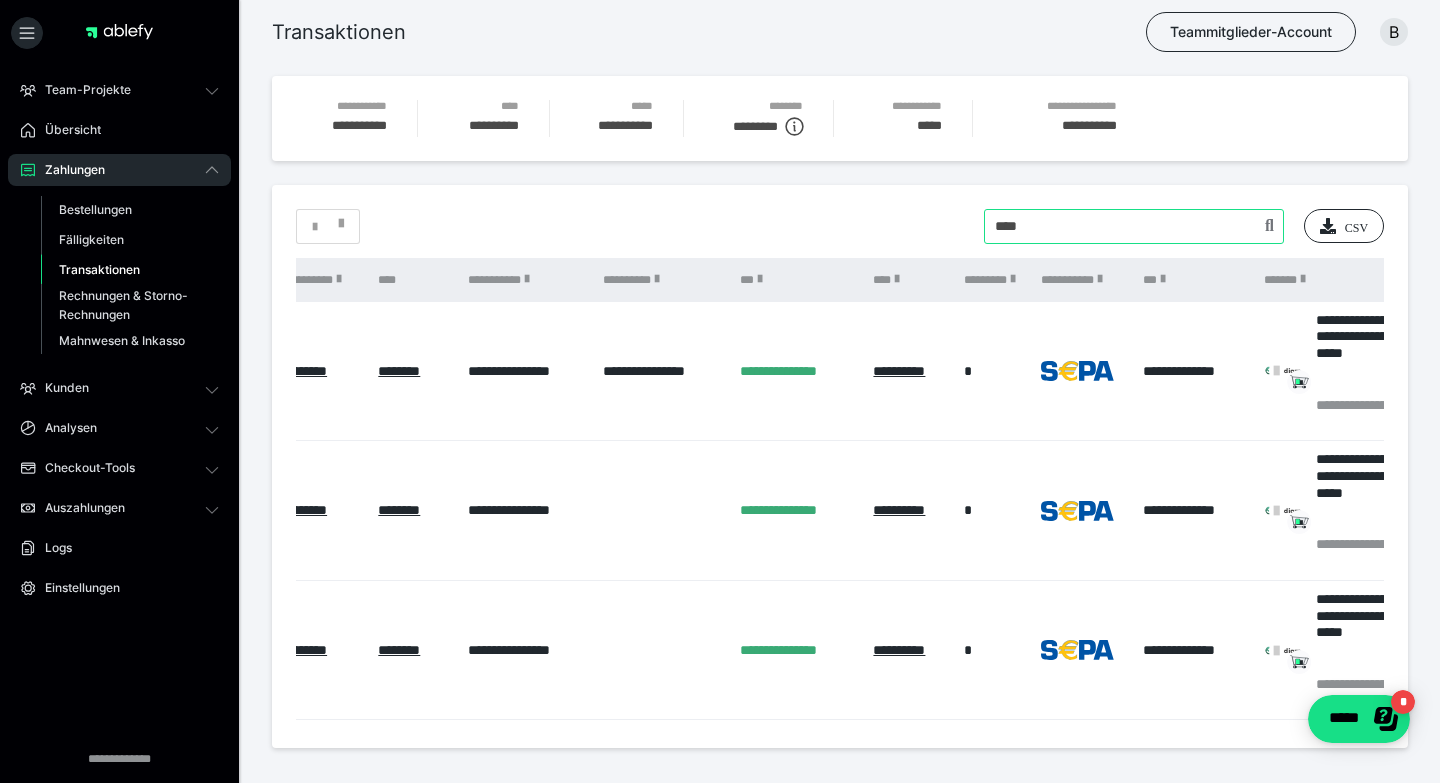click at bounding box center [1134, 226] 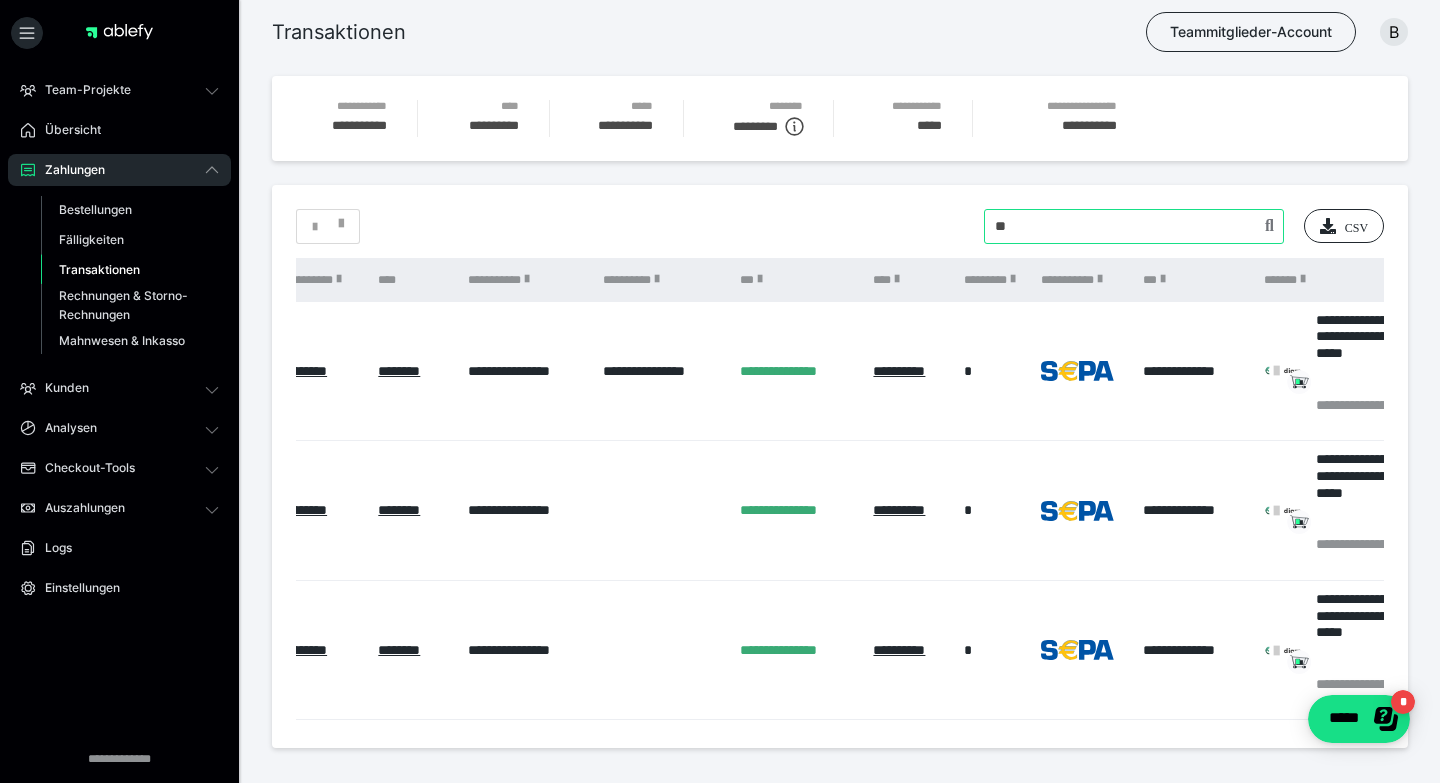 type on "*" 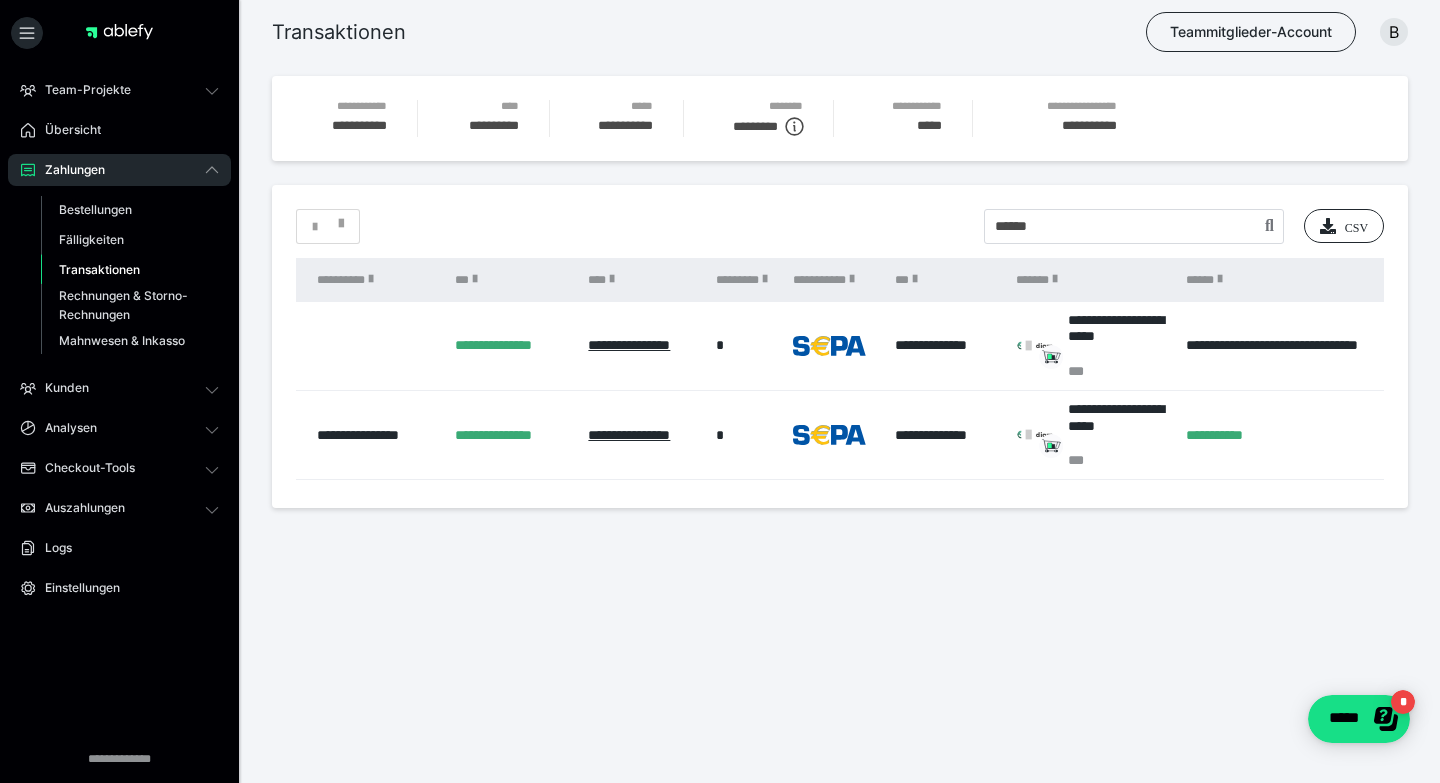 scroll, scrollTop: 0, scrollLeft: 479, axis: horizontal 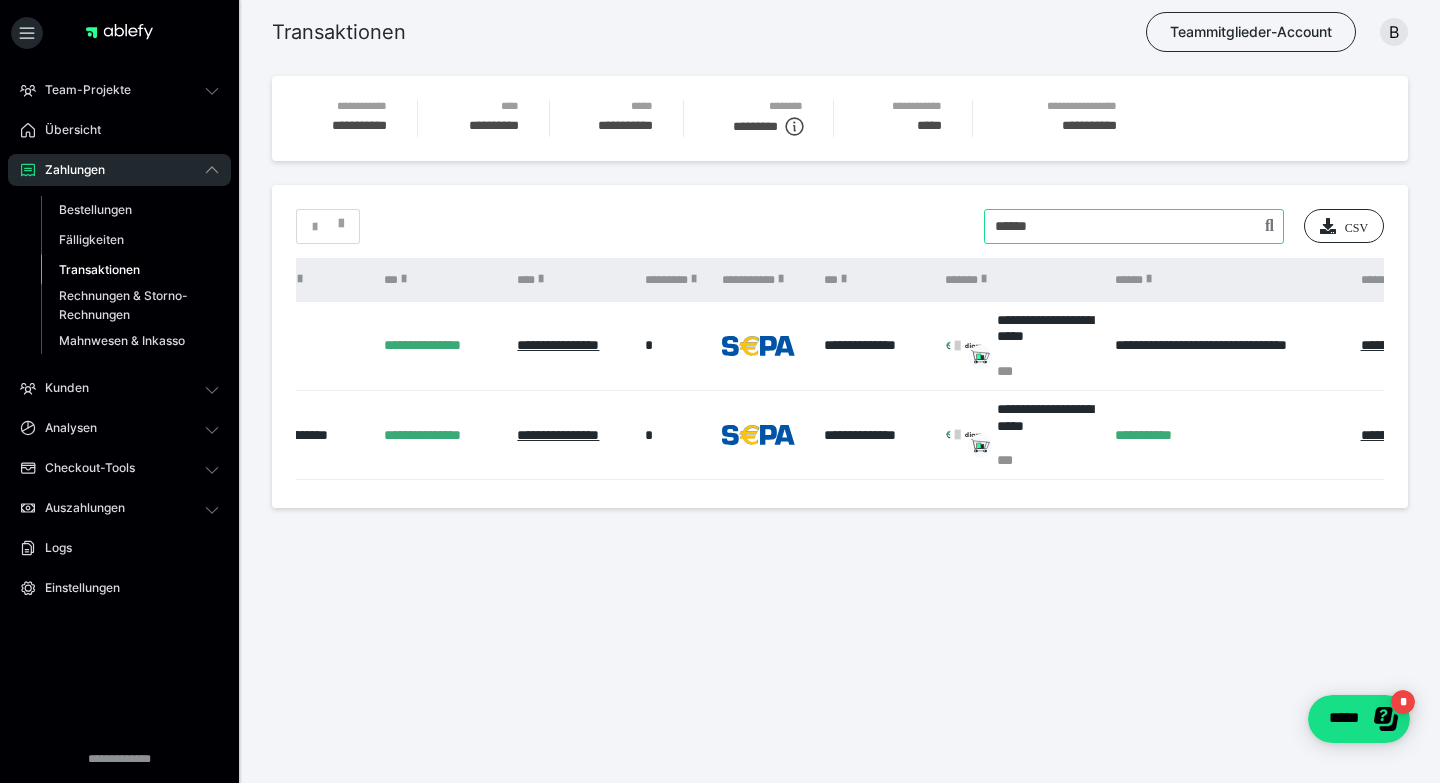 click at bounding box center (1134, 226) 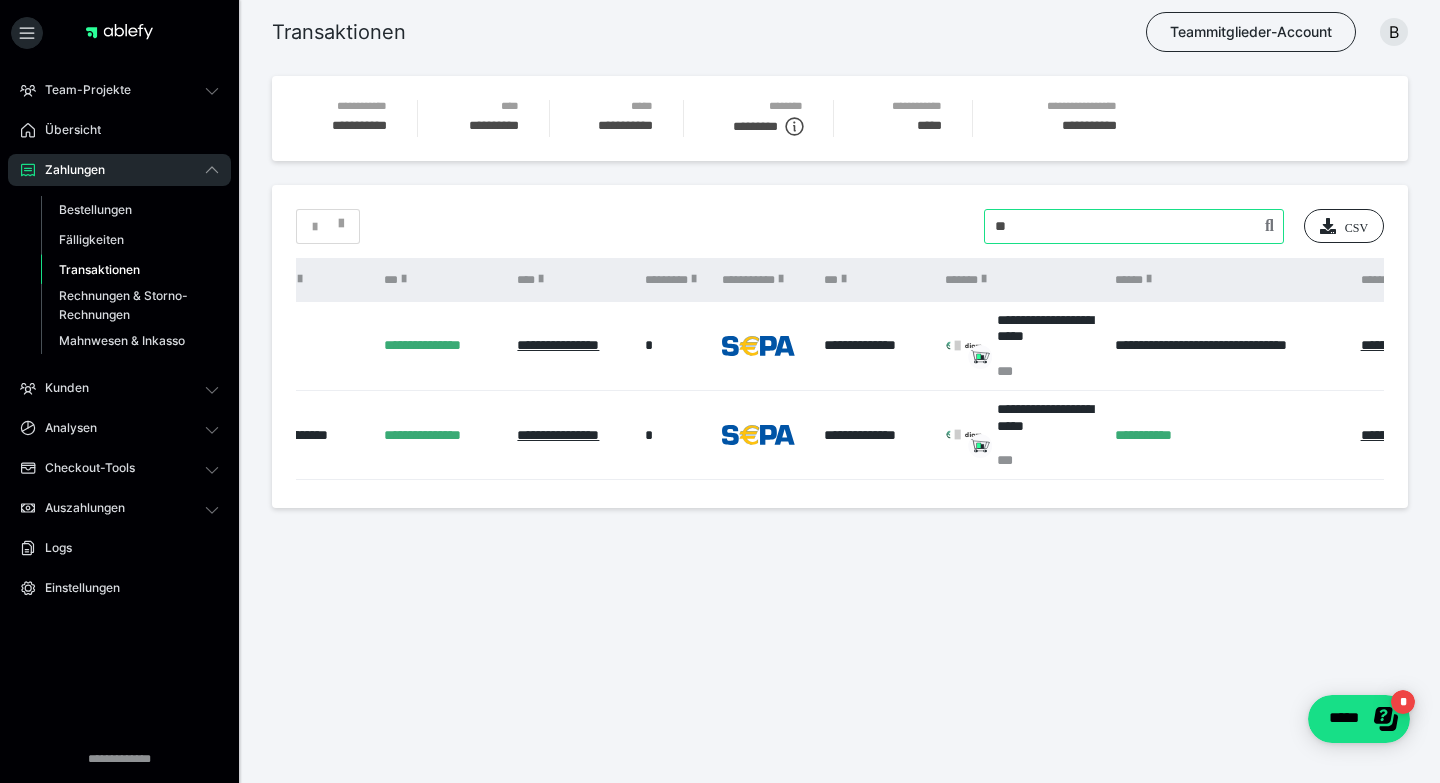 type on "*" 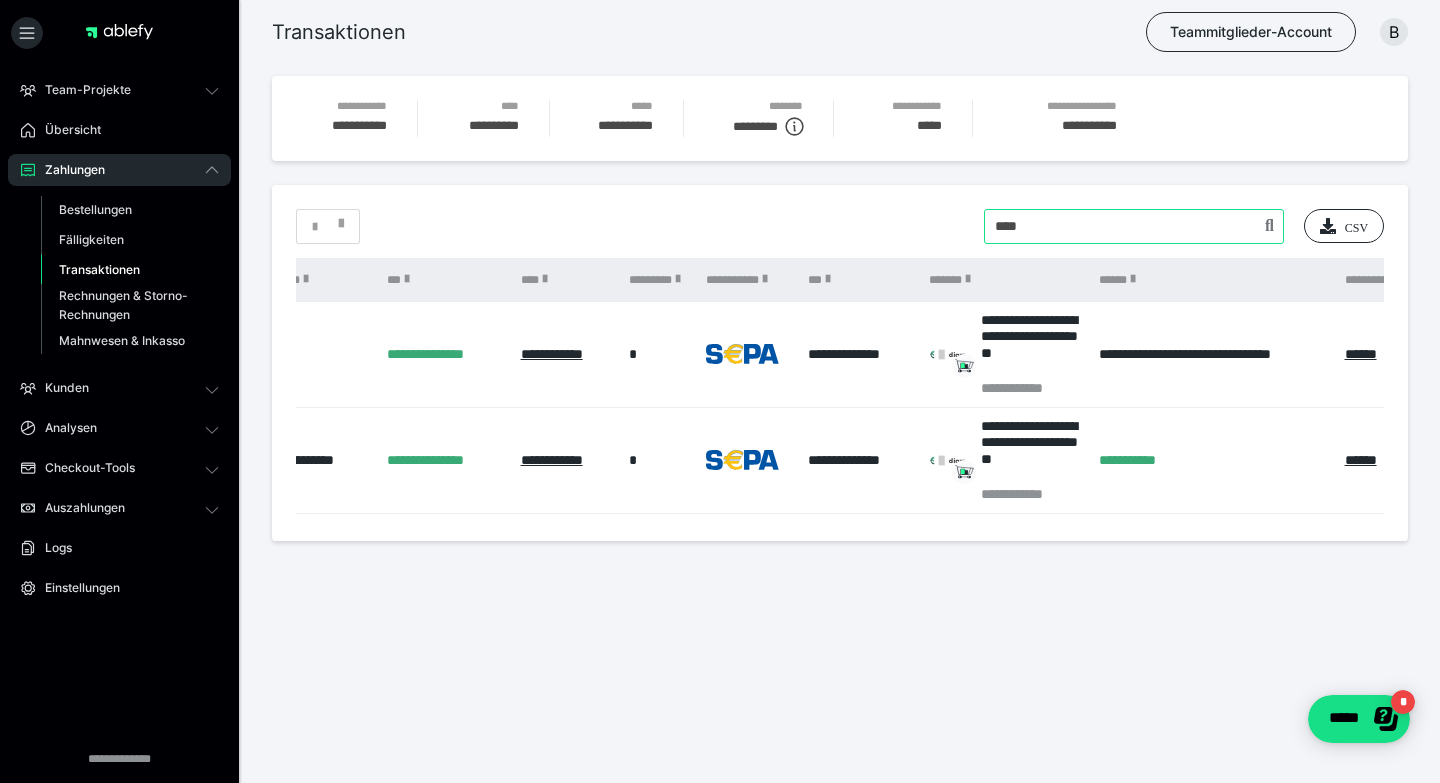 click at bounding box center (1134, 226) 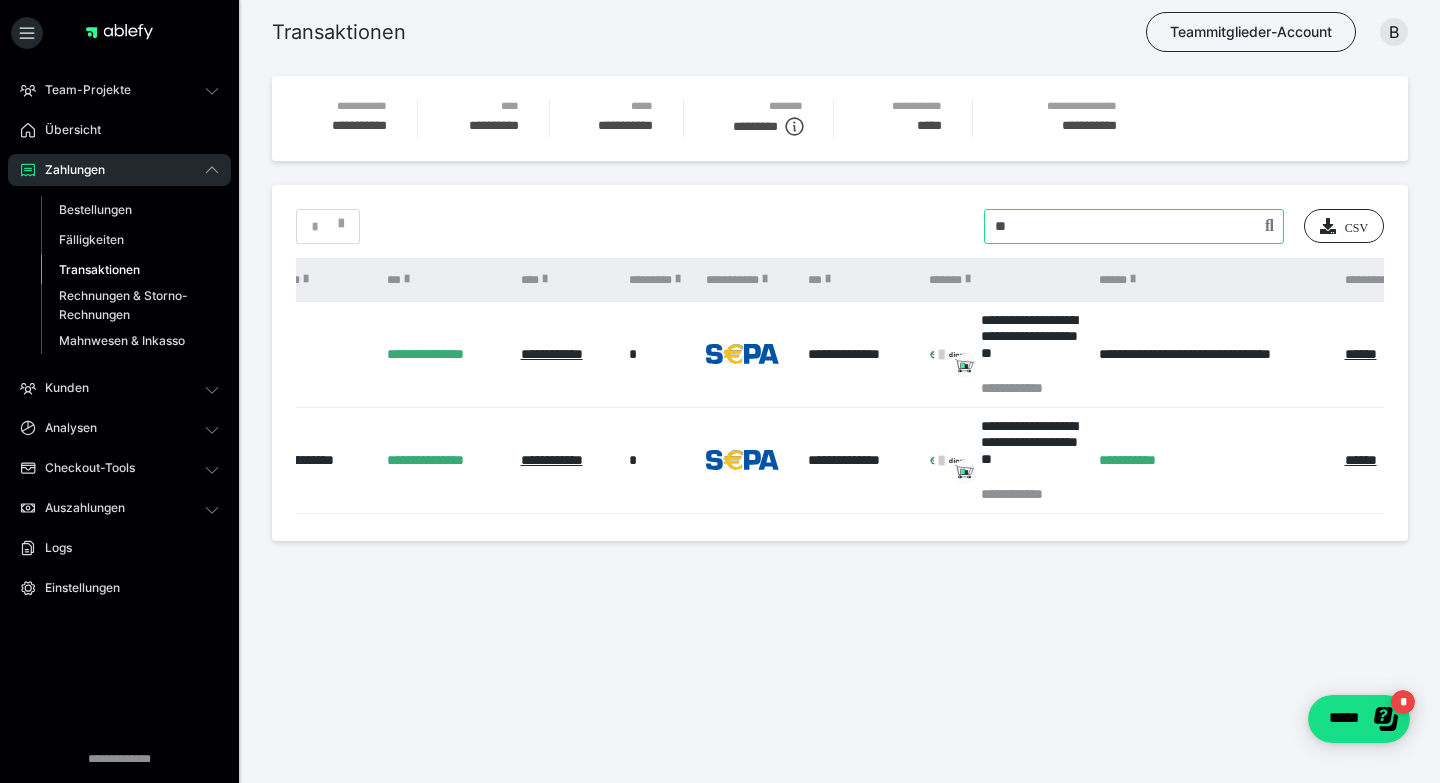 type on "*" 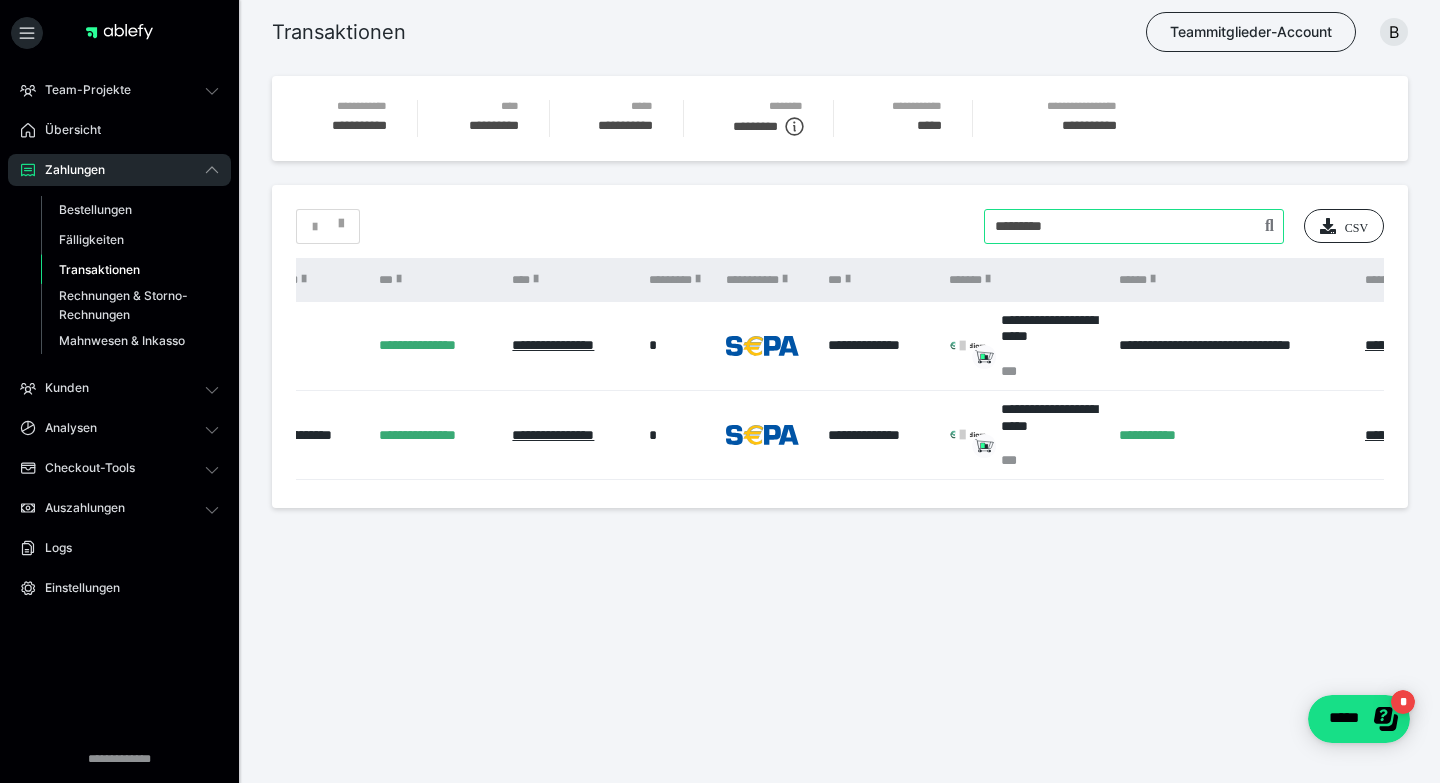 click at bounding box center [1134, 226] 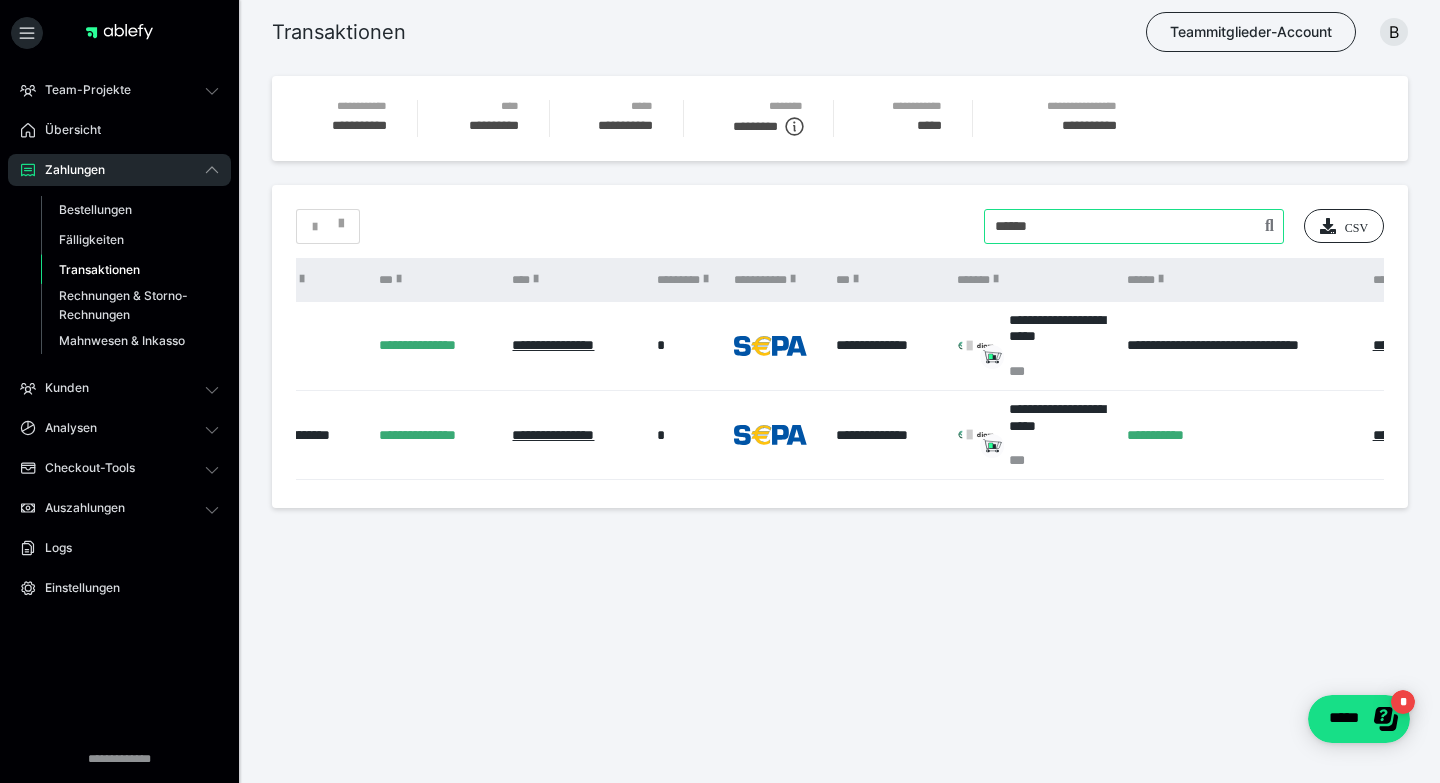 click at bounding box center (1134, 226) 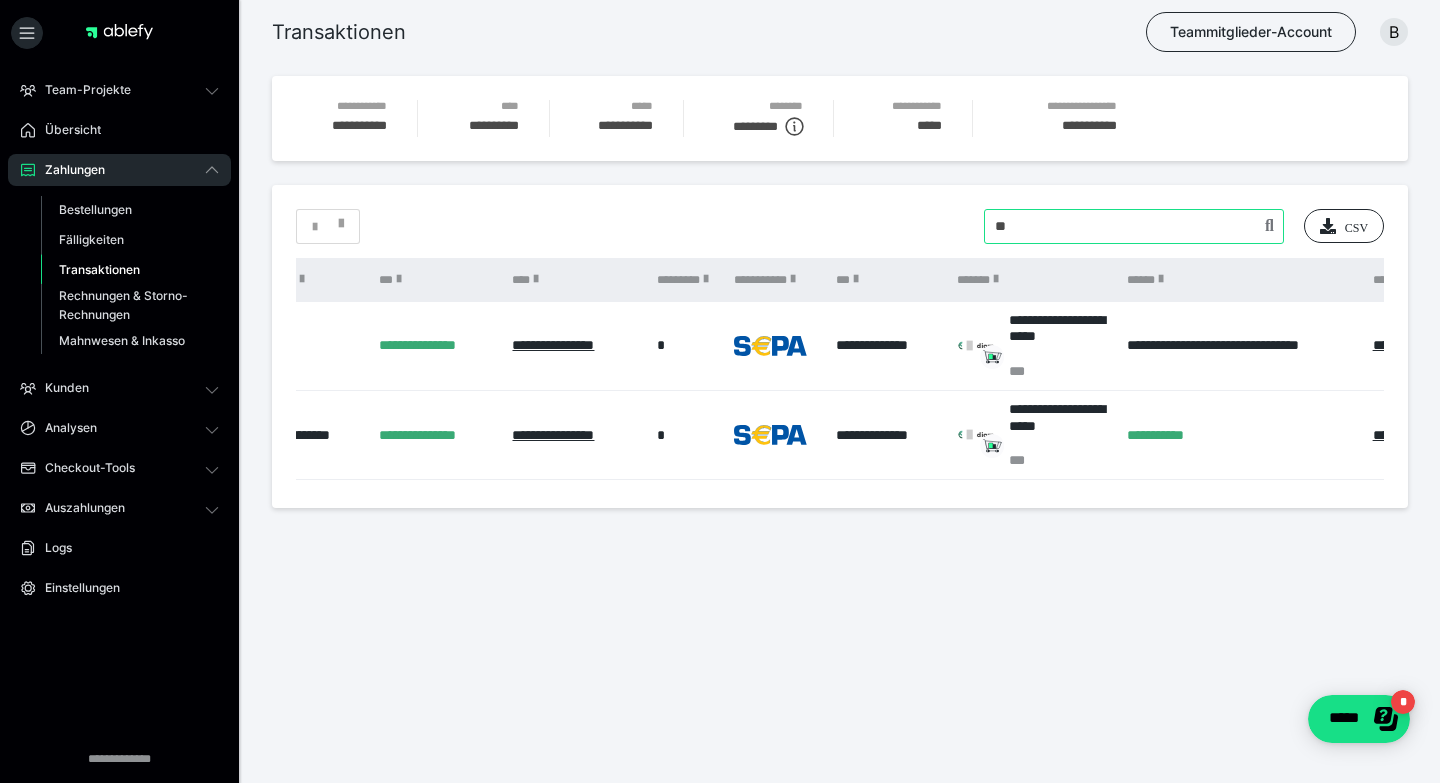 type on "*" 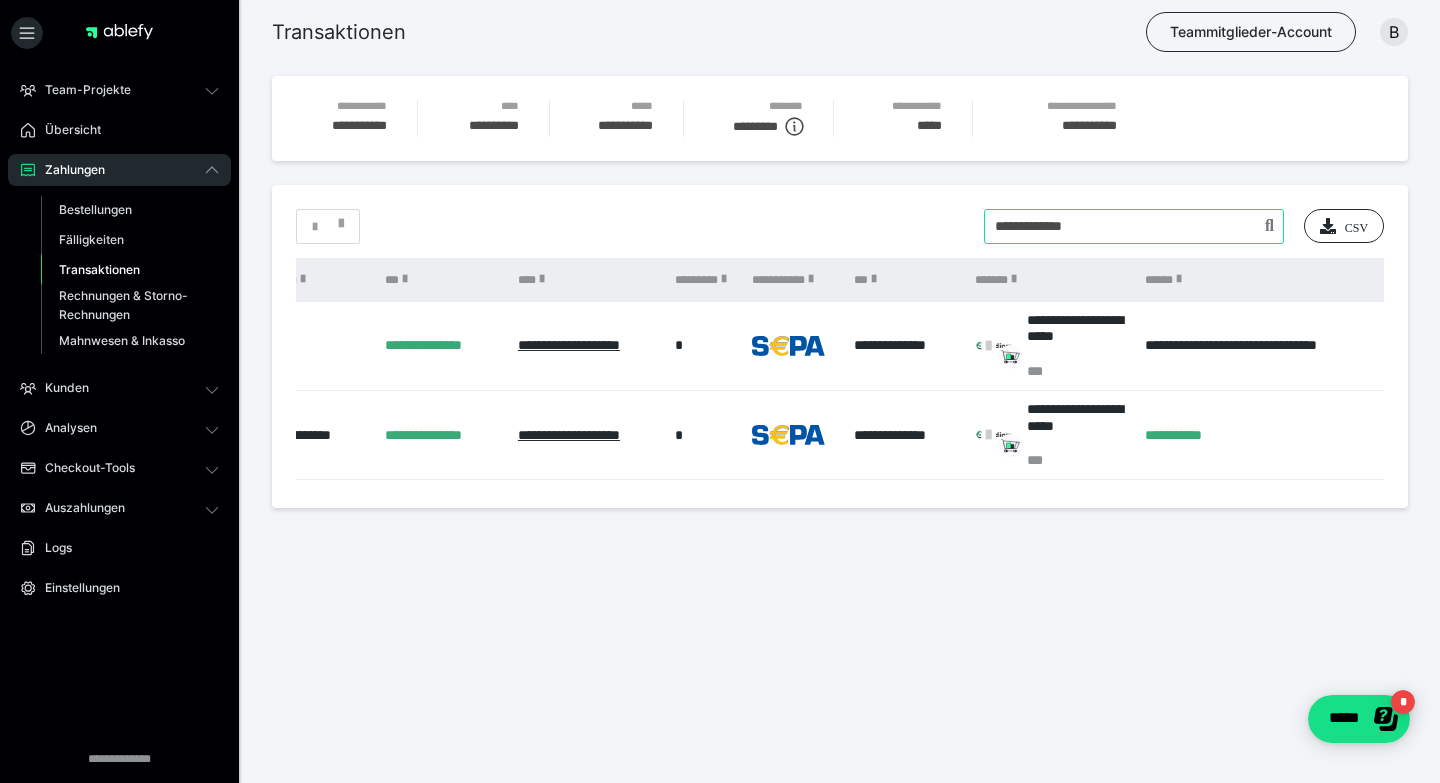click at bounding box center [1134, 226] 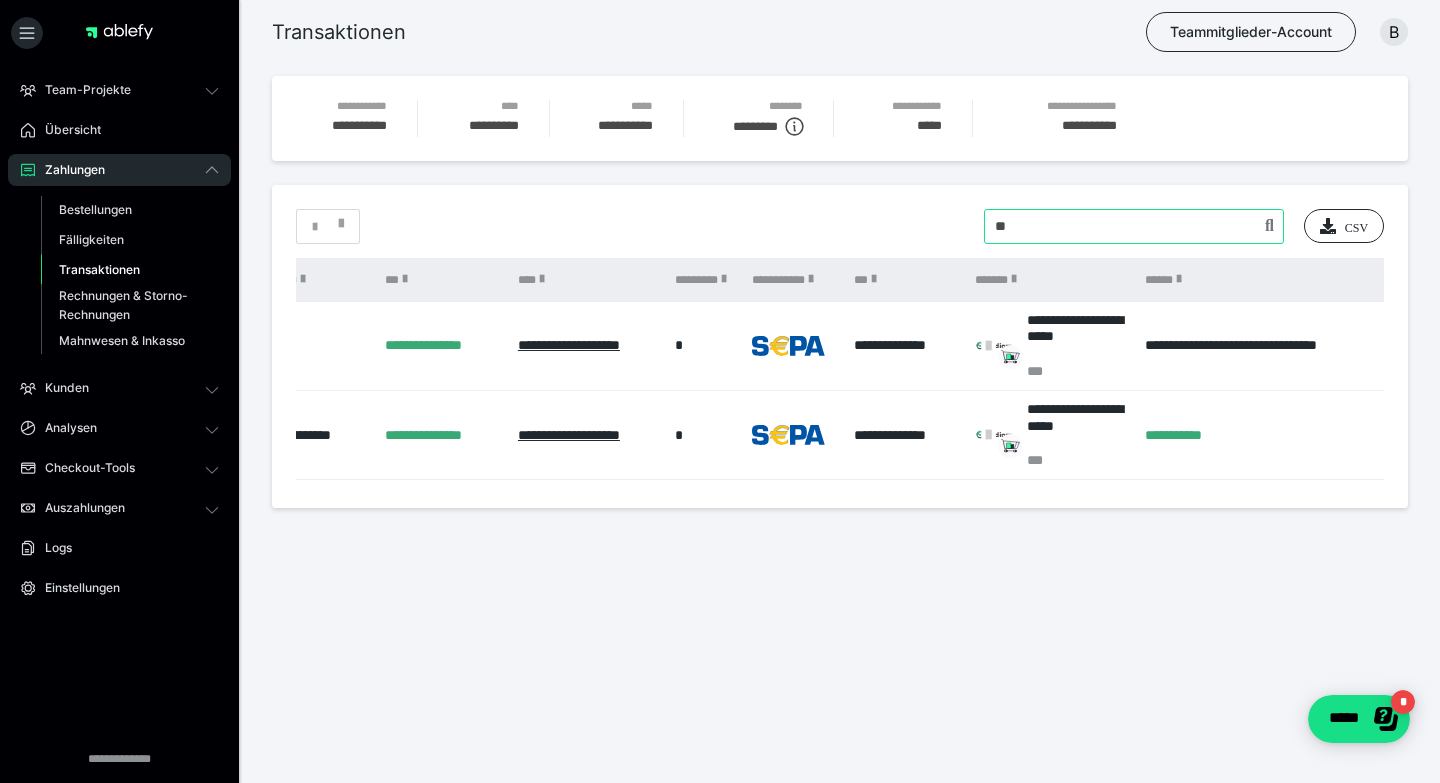 type on "*" 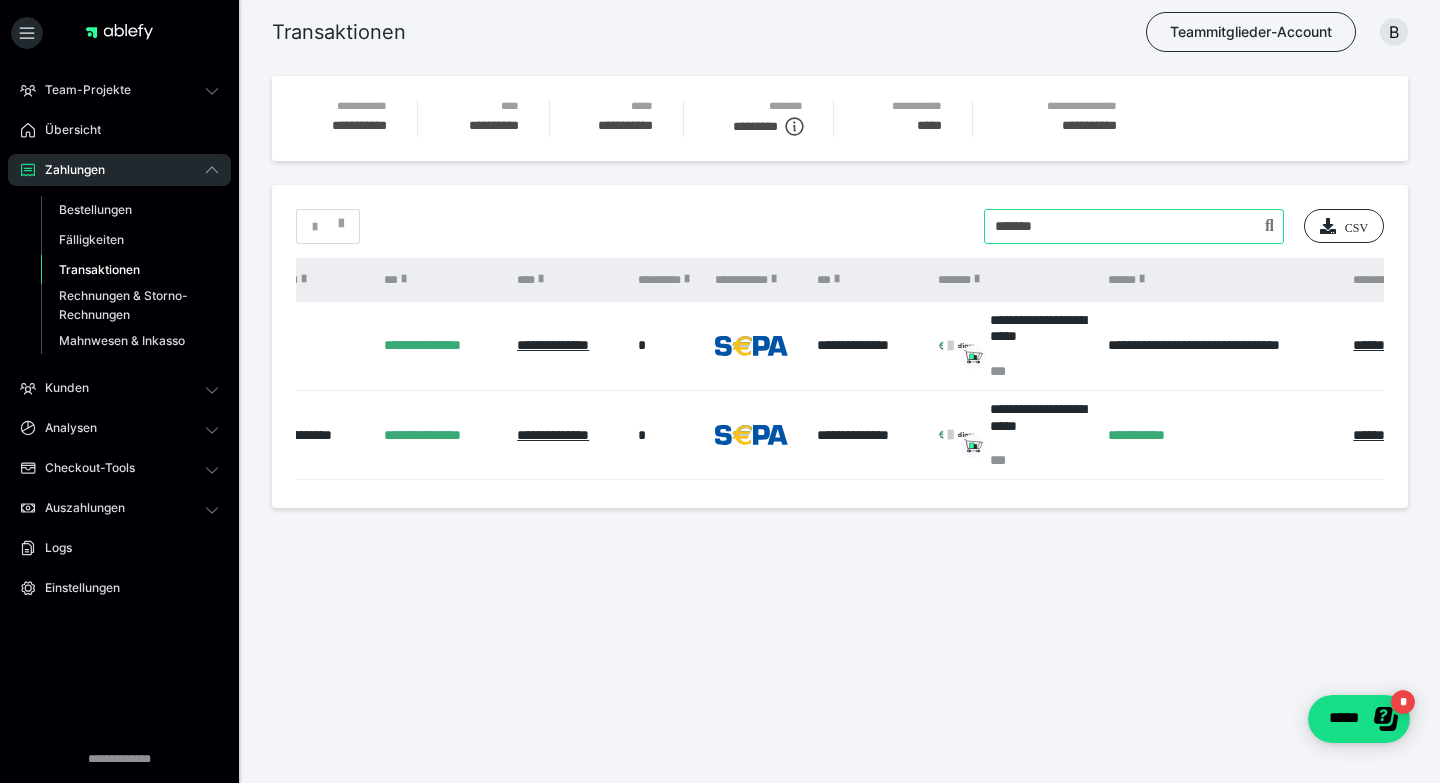 click at bounding box center (1134, 226) 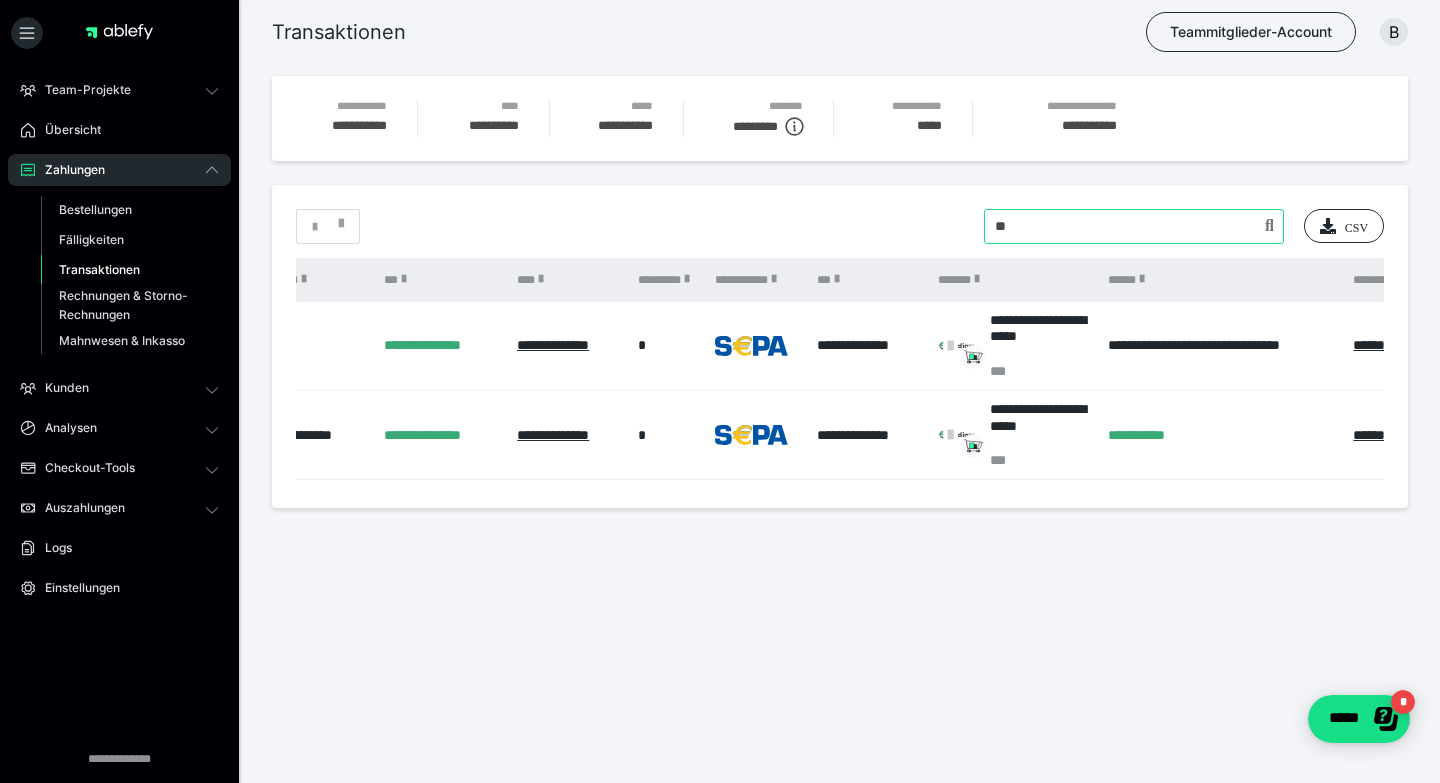 type on "*" 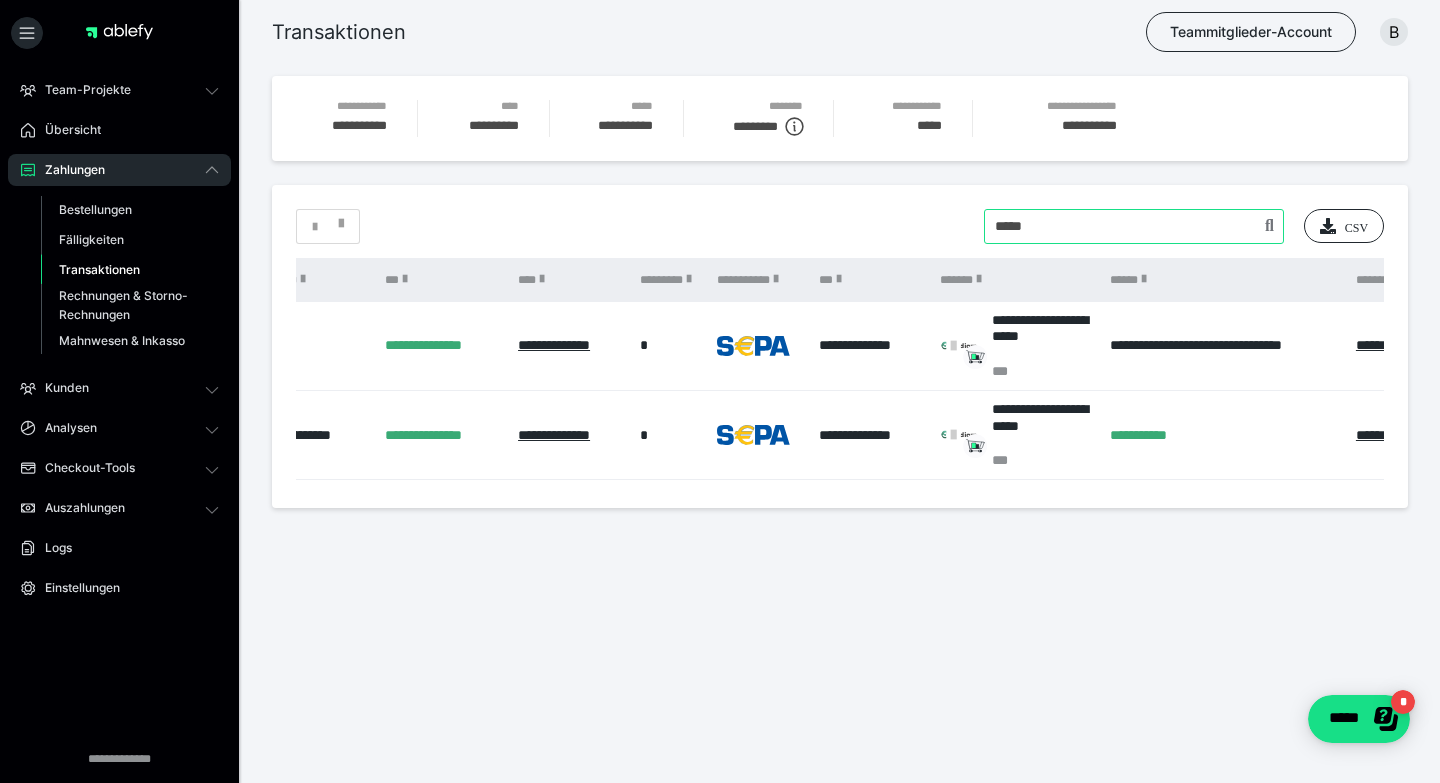 click at bounding box center (1134, 226) 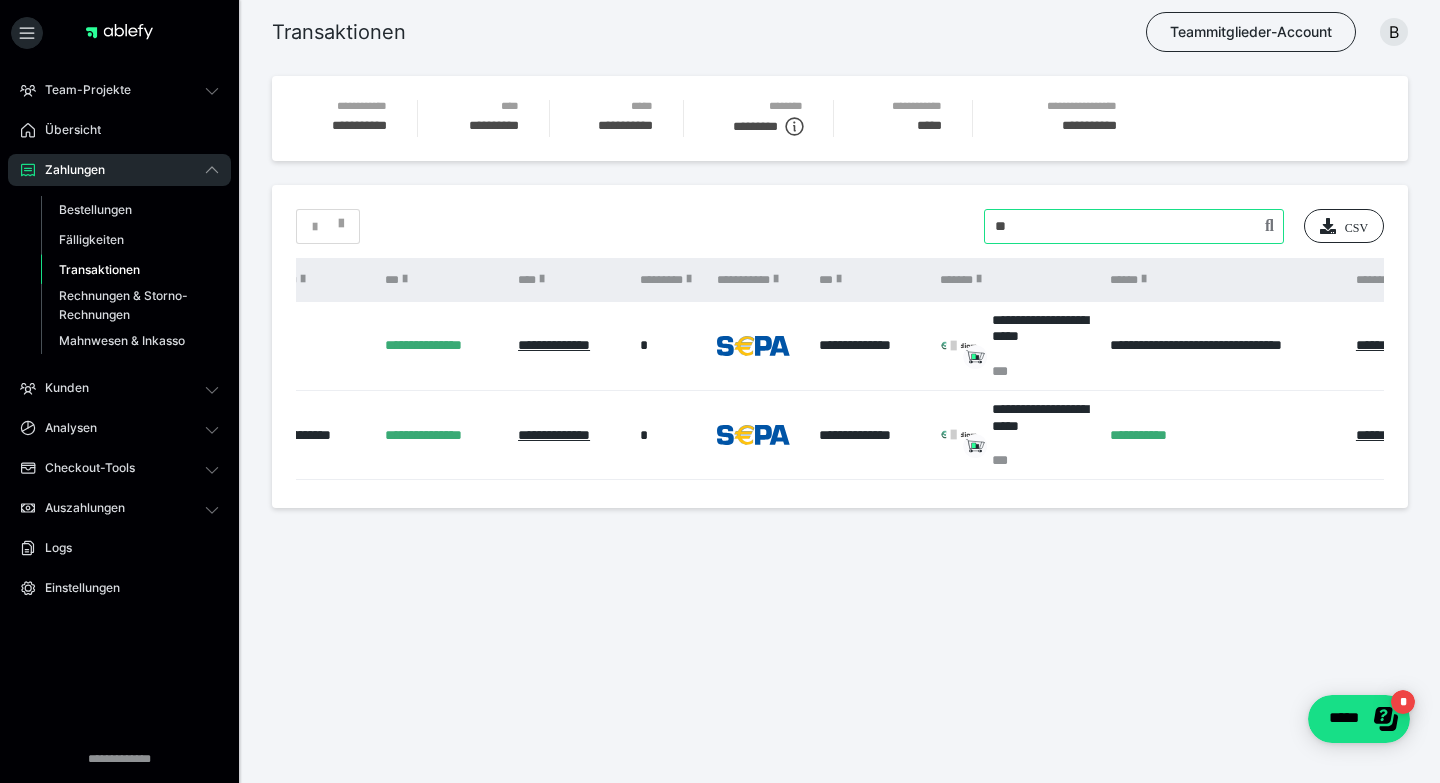 type on "*" 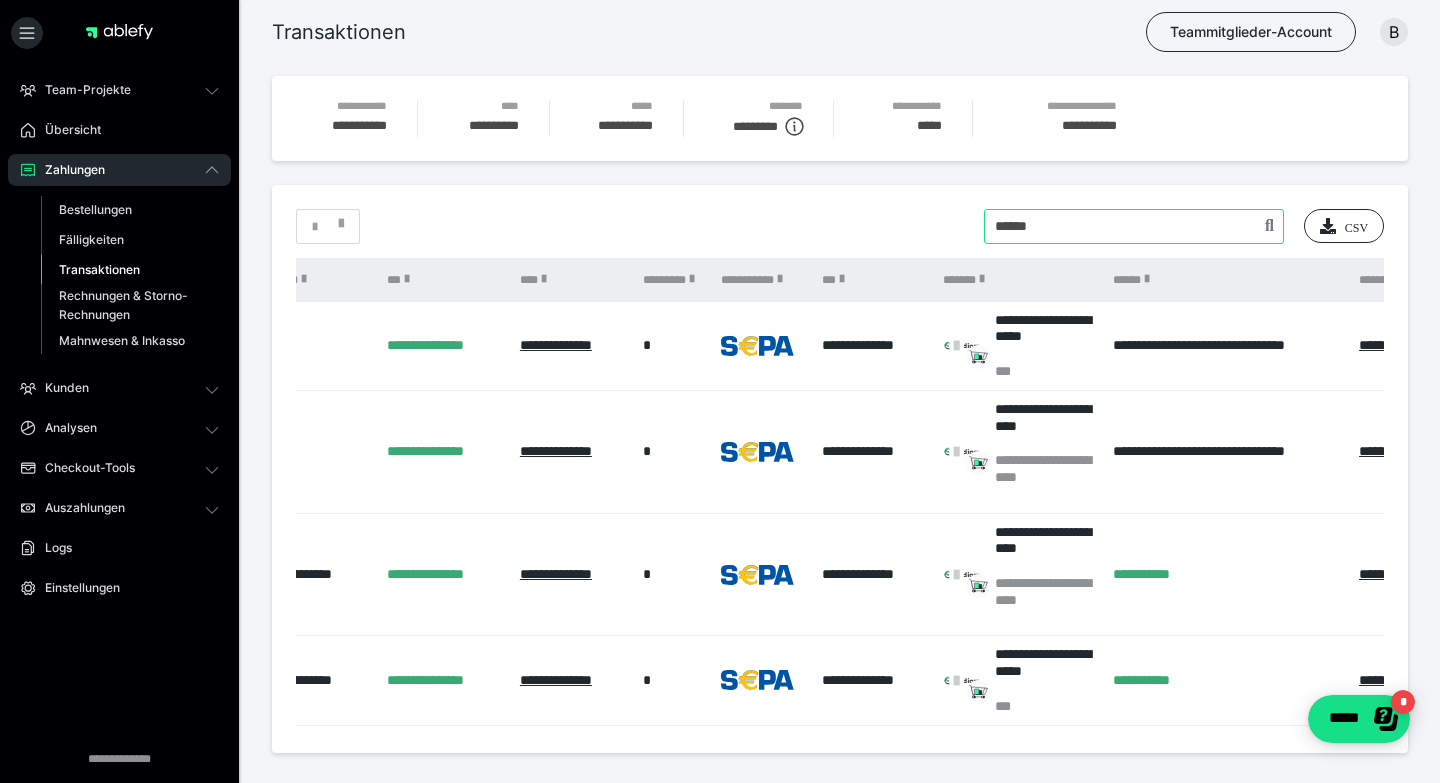 click at bounding box center [1134, 226] 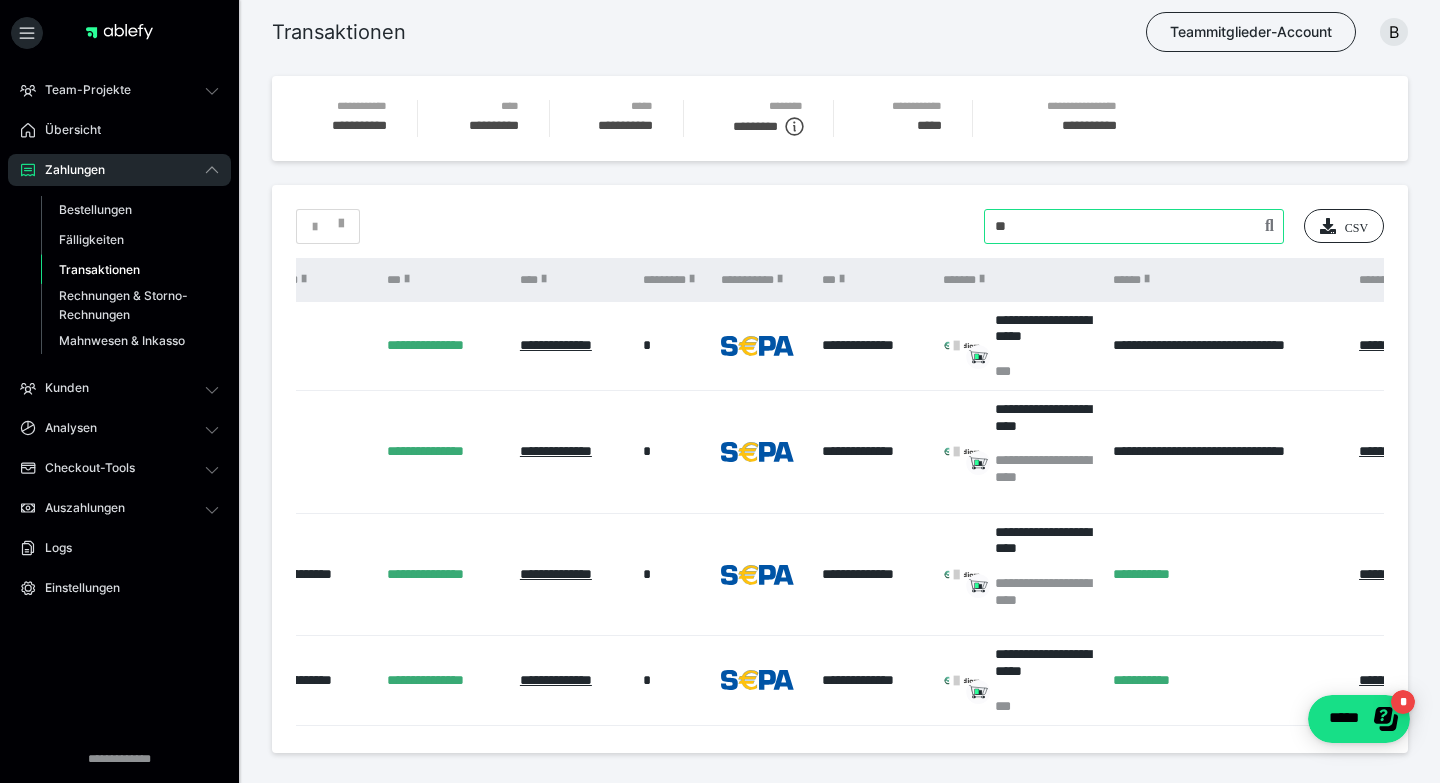 type on "*" 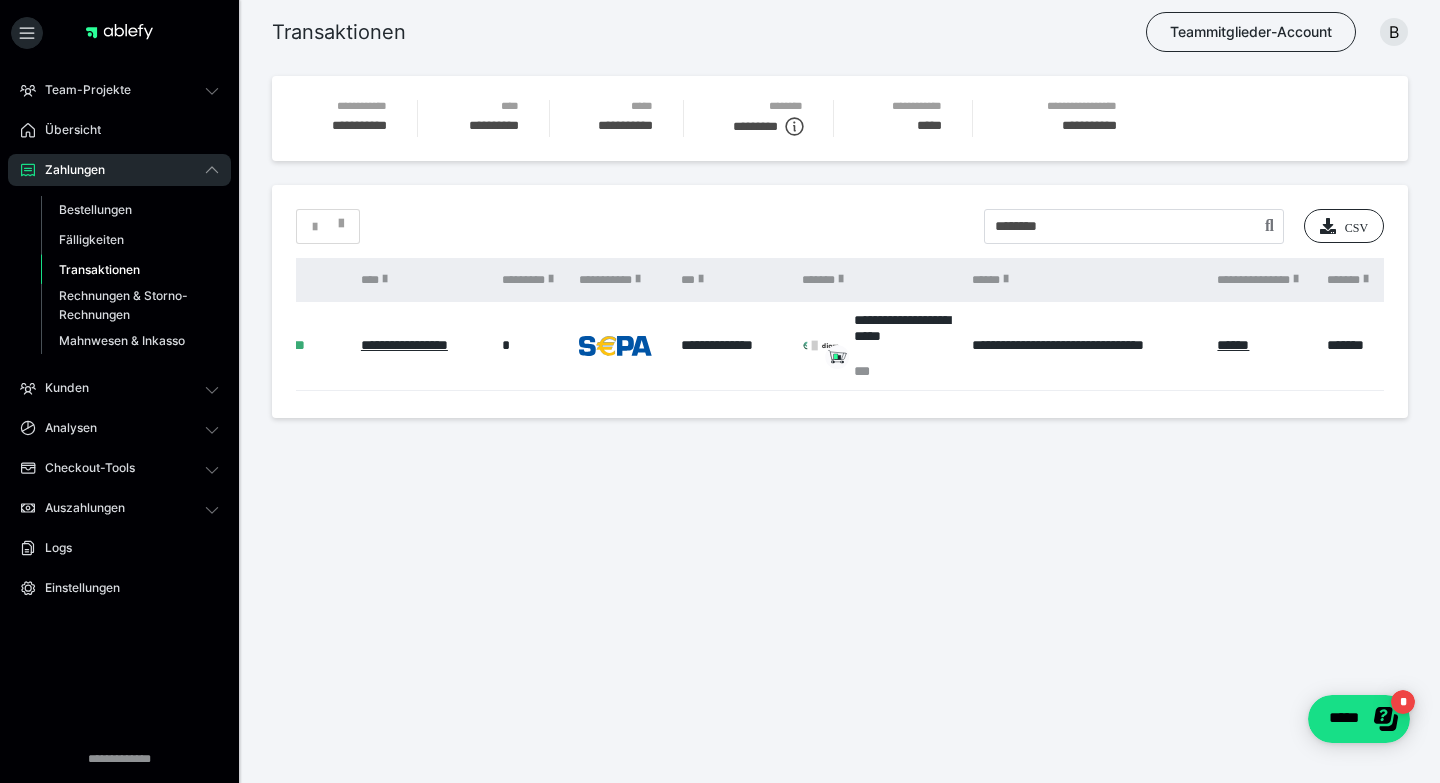 scroll, scrollTop: 0, scrollLeft: 574, axis: horizontal 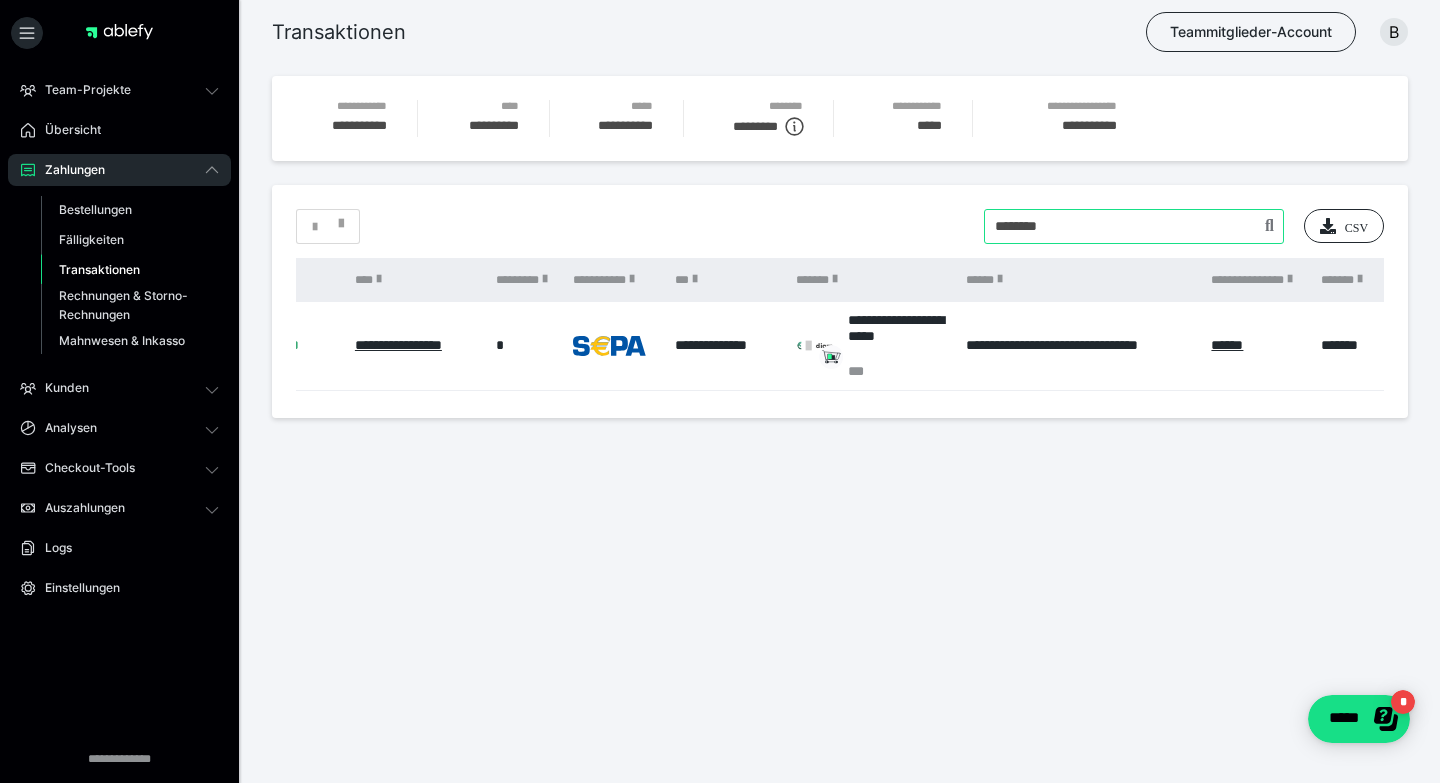 click at bounding box center (1134, 226) 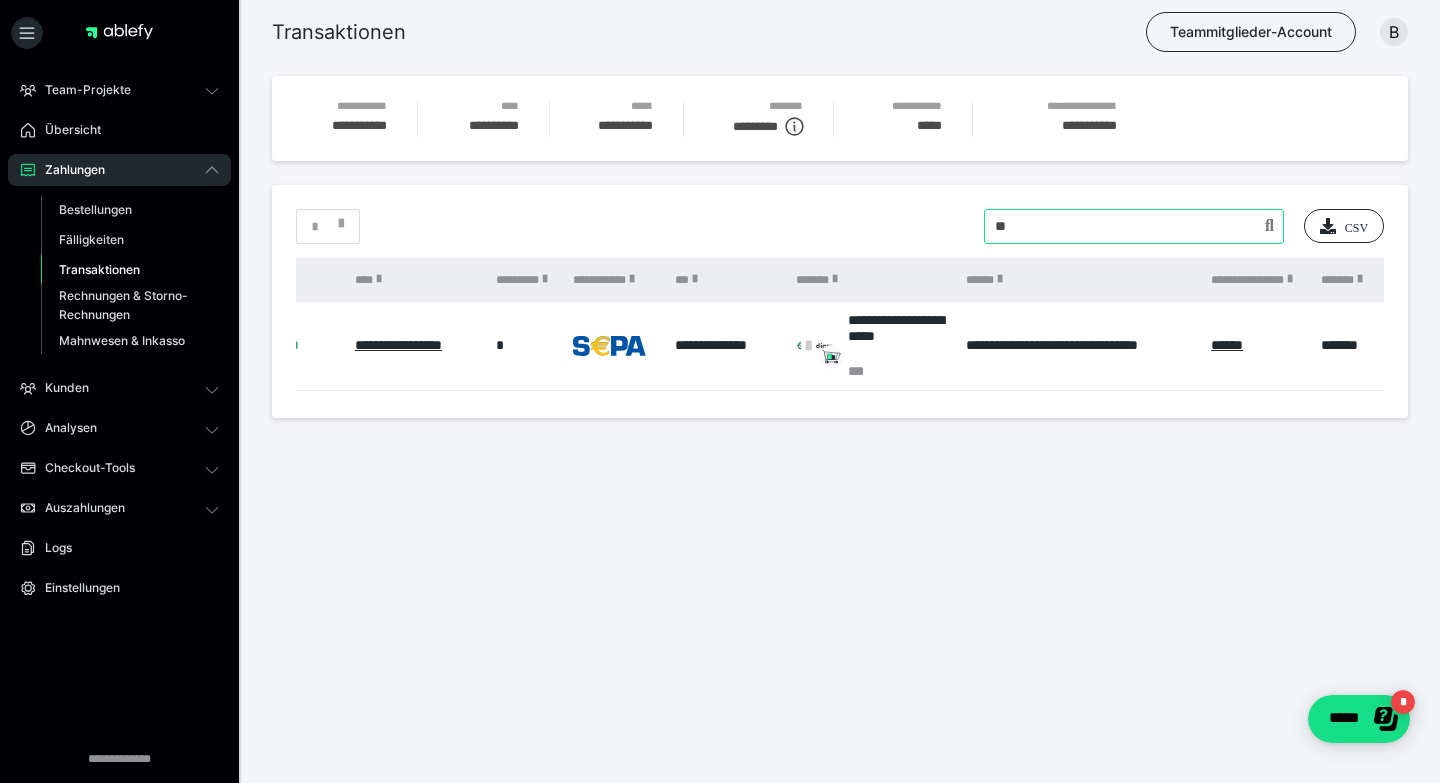 type on "*" 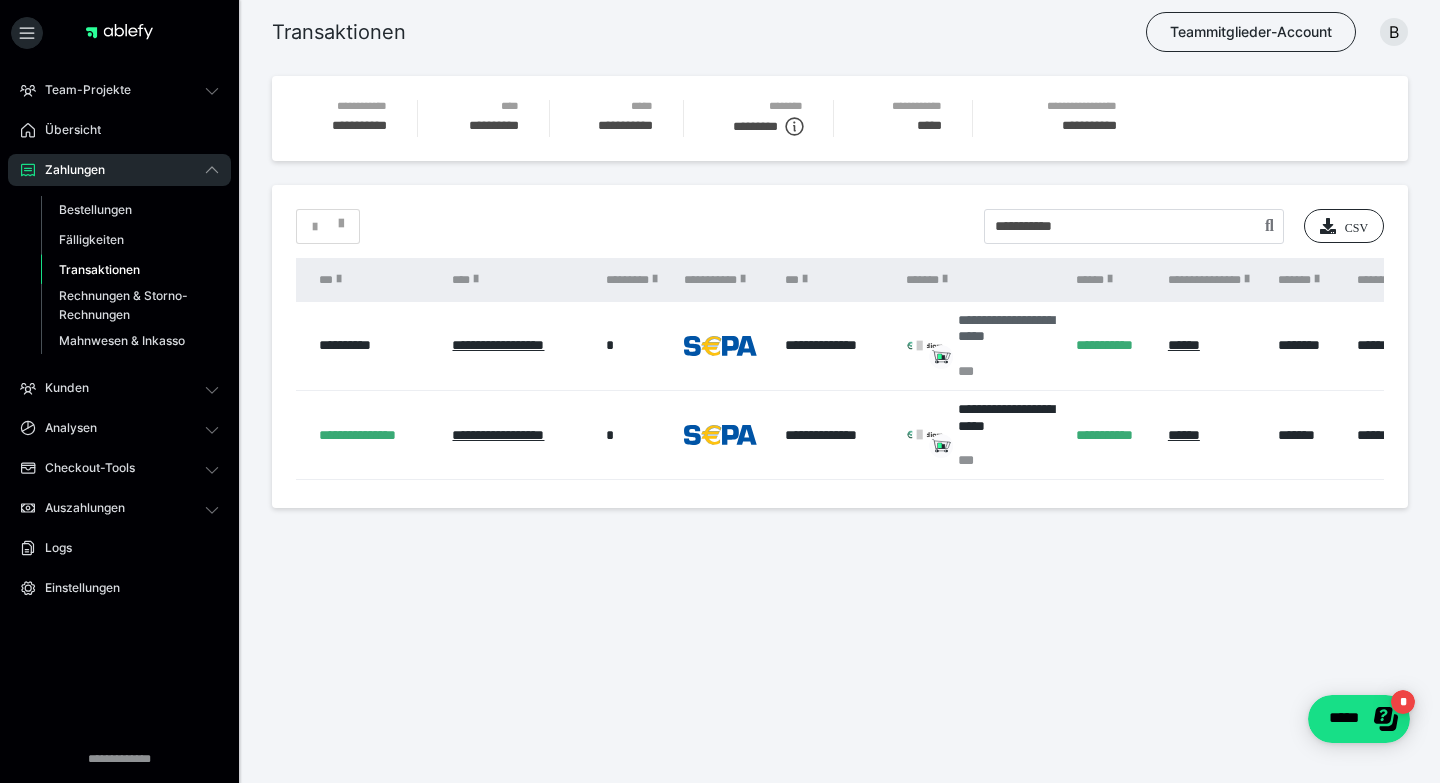 scroll, scrollTop: 0, scrollLeft: 574, axis: horizontal 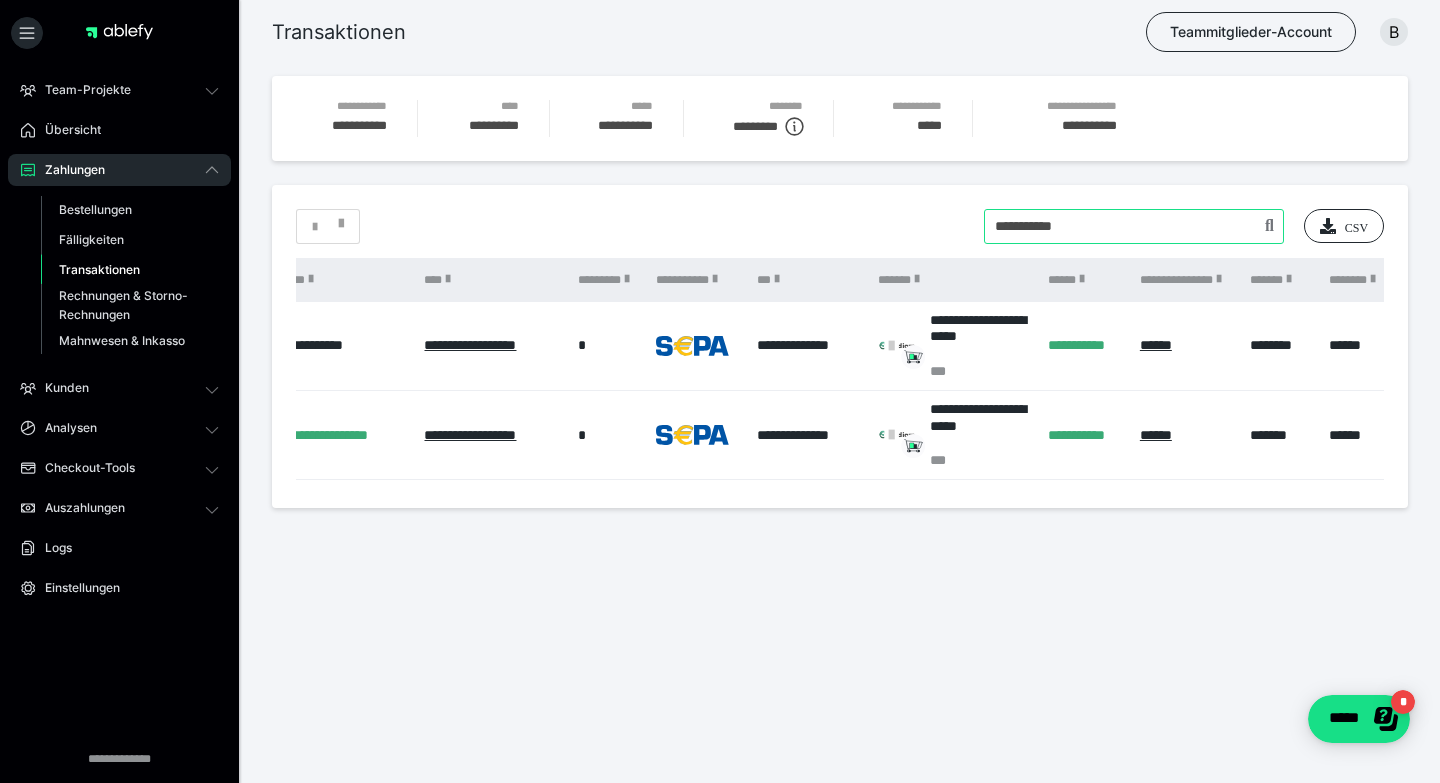 click at bounding box center [1134, 226] 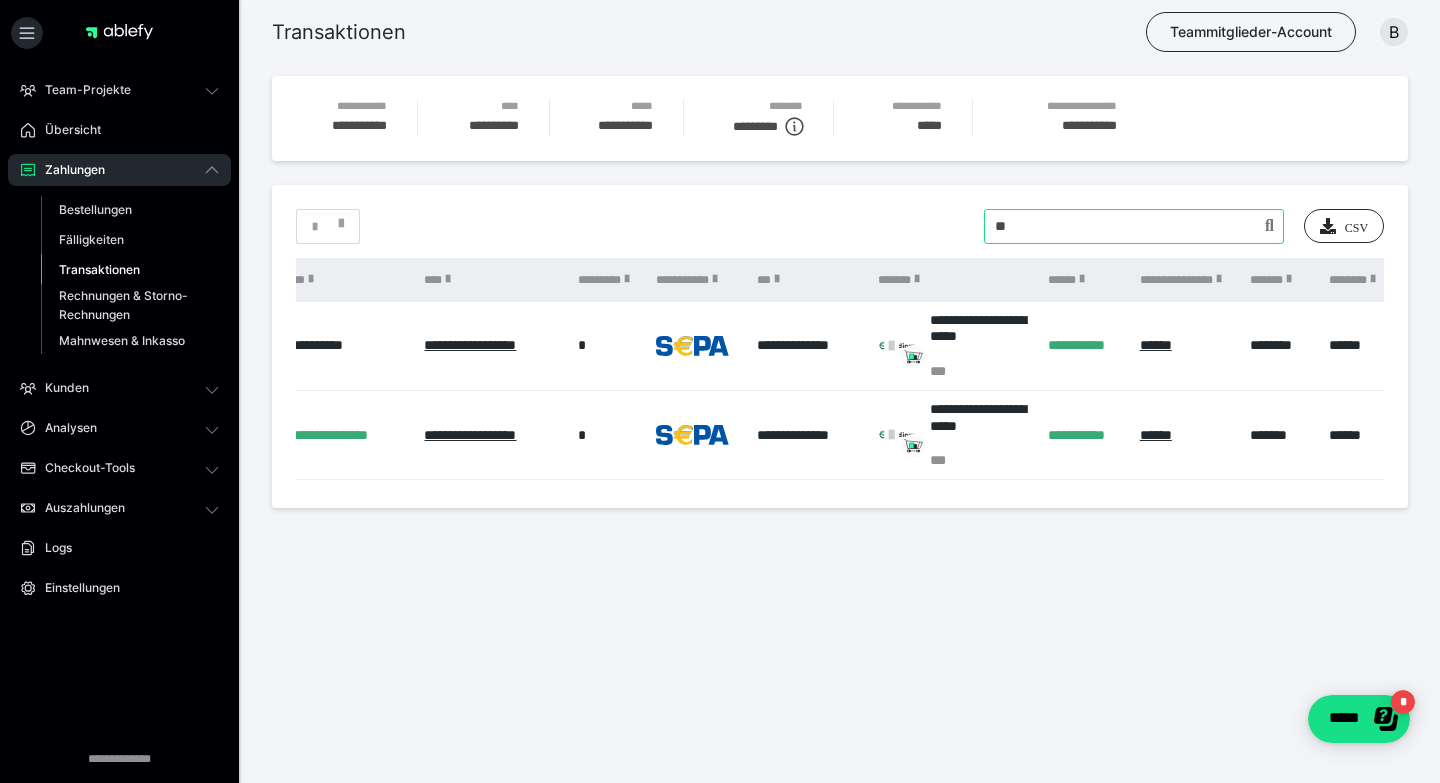 type on "*" 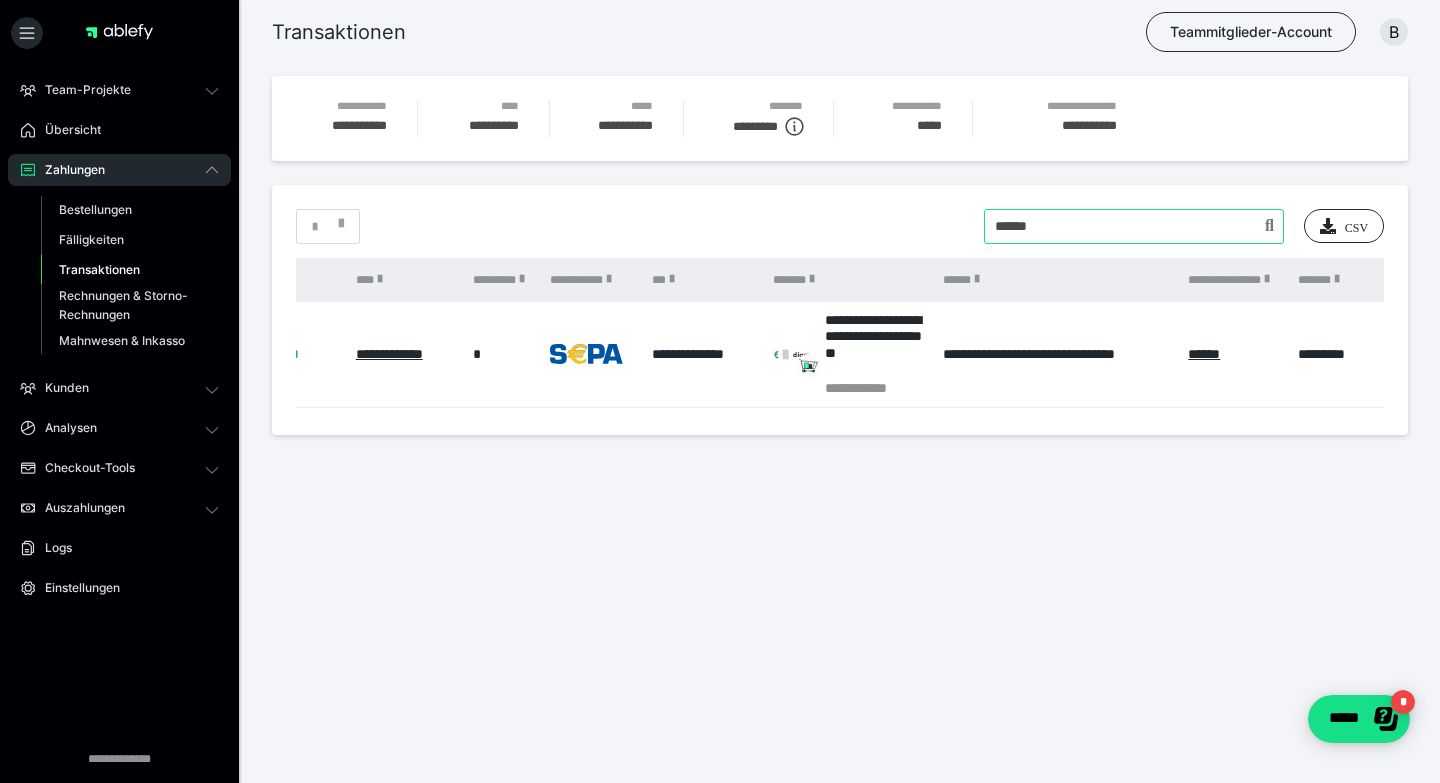 click at bounding box center (1134, 226) 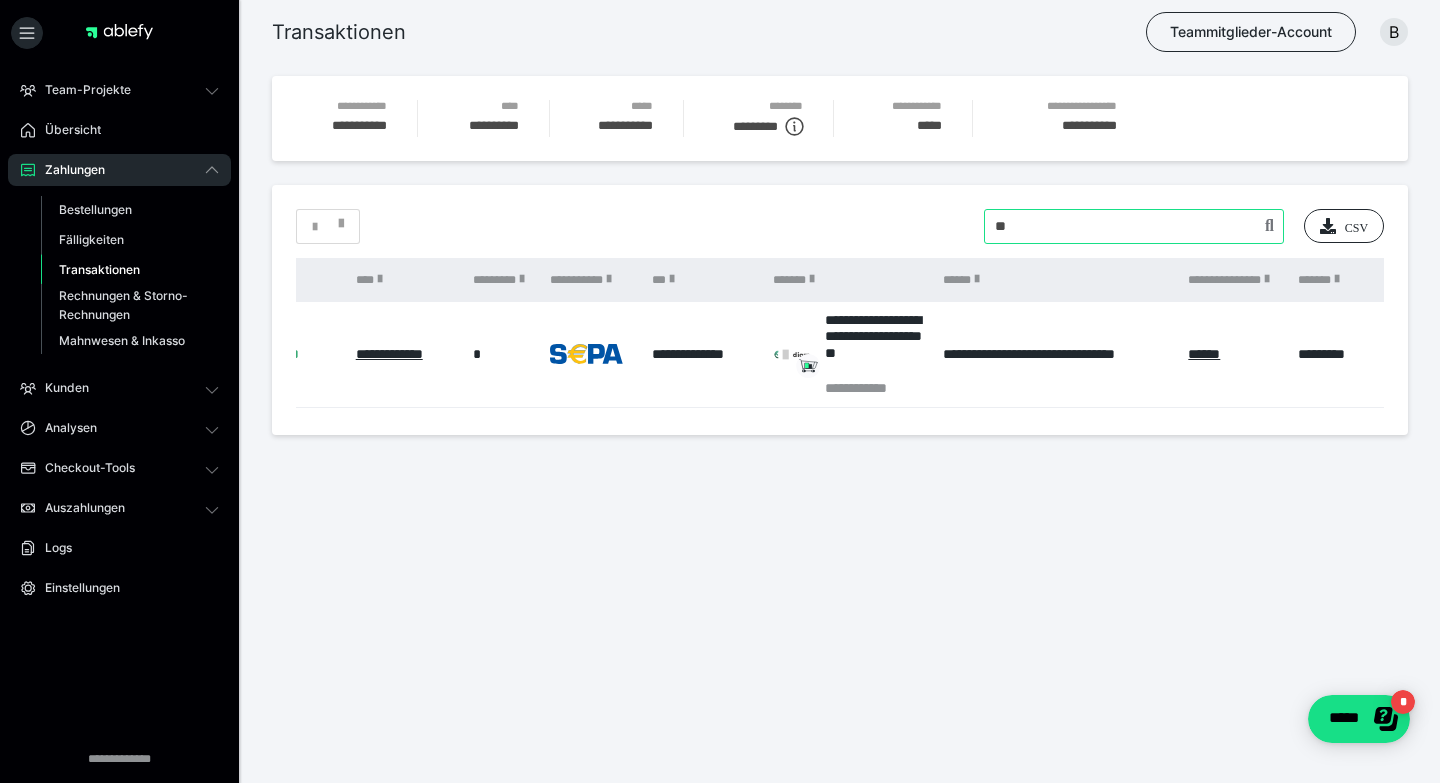 type on "*" 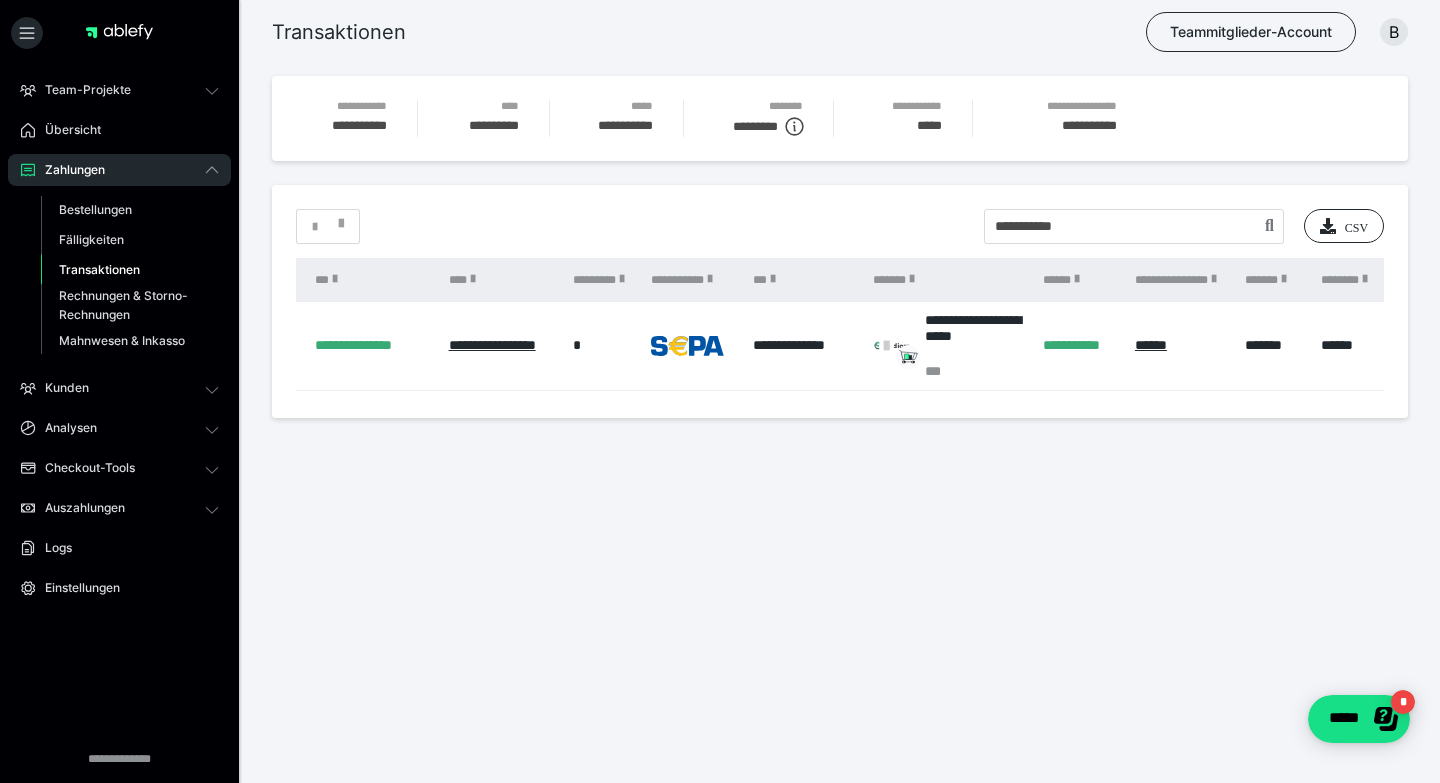scroll, scrollTop: 0, scrollLeft: 572, axis: horizontal 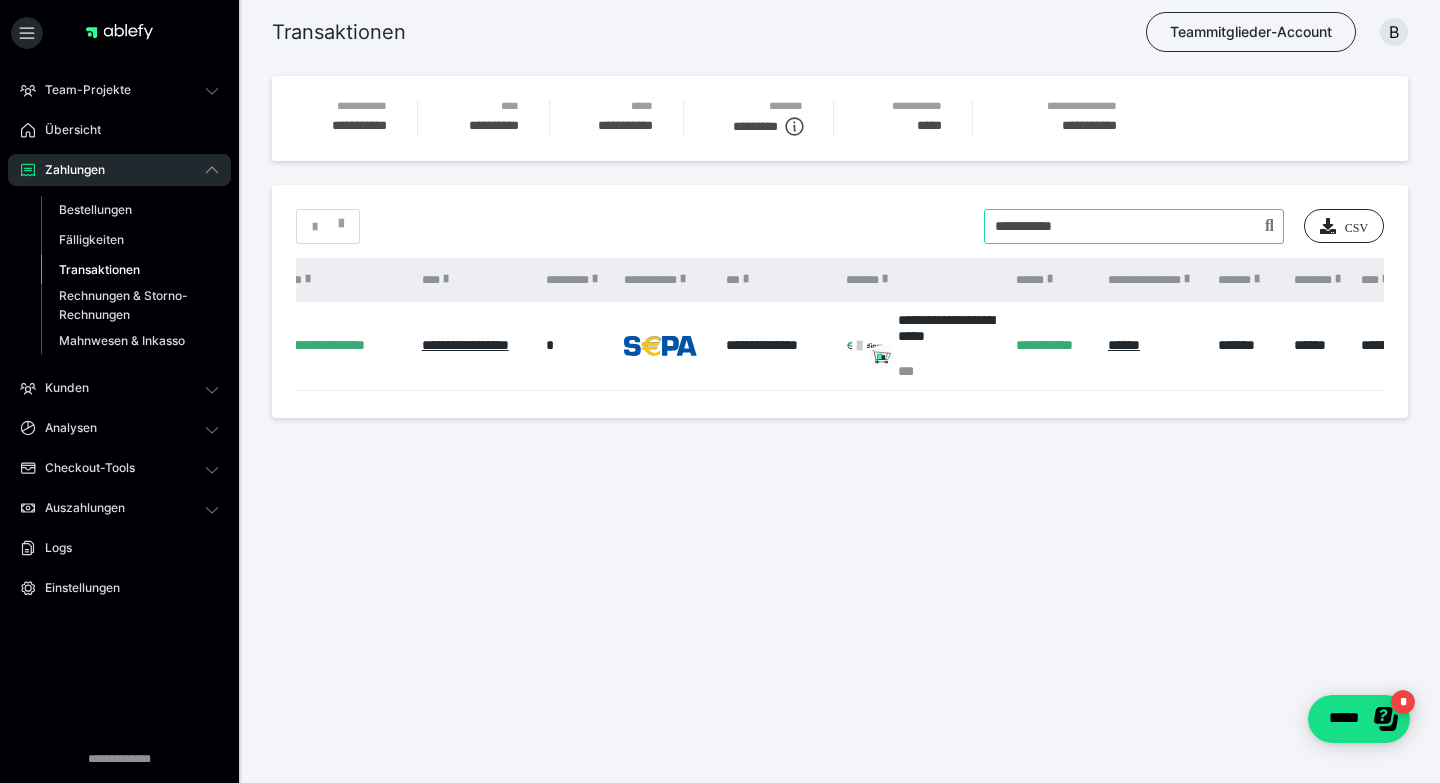 click at bounding box center [1134, 226] 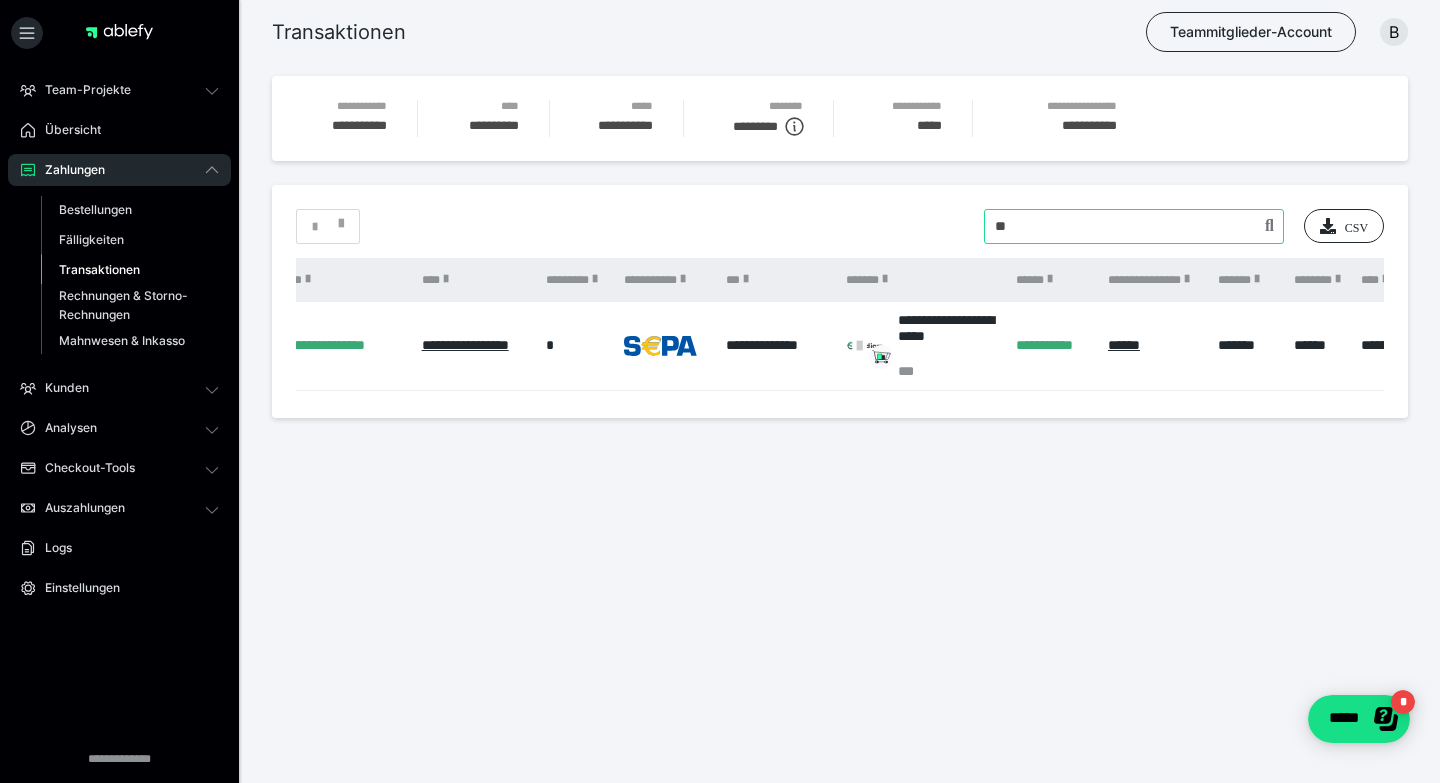 type on "*" 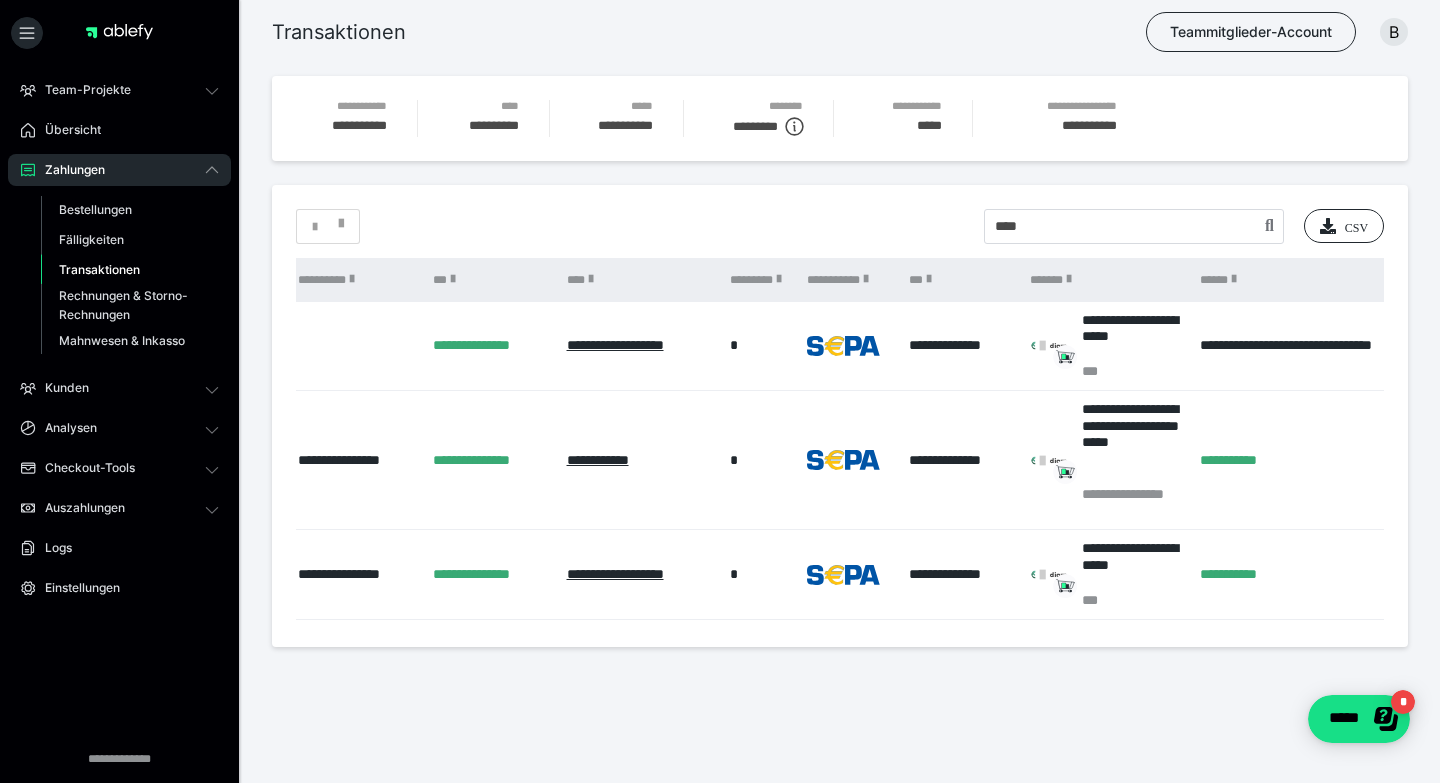 scroll, scrollTop: 0, scrollLeft: 439, axis: horizontal 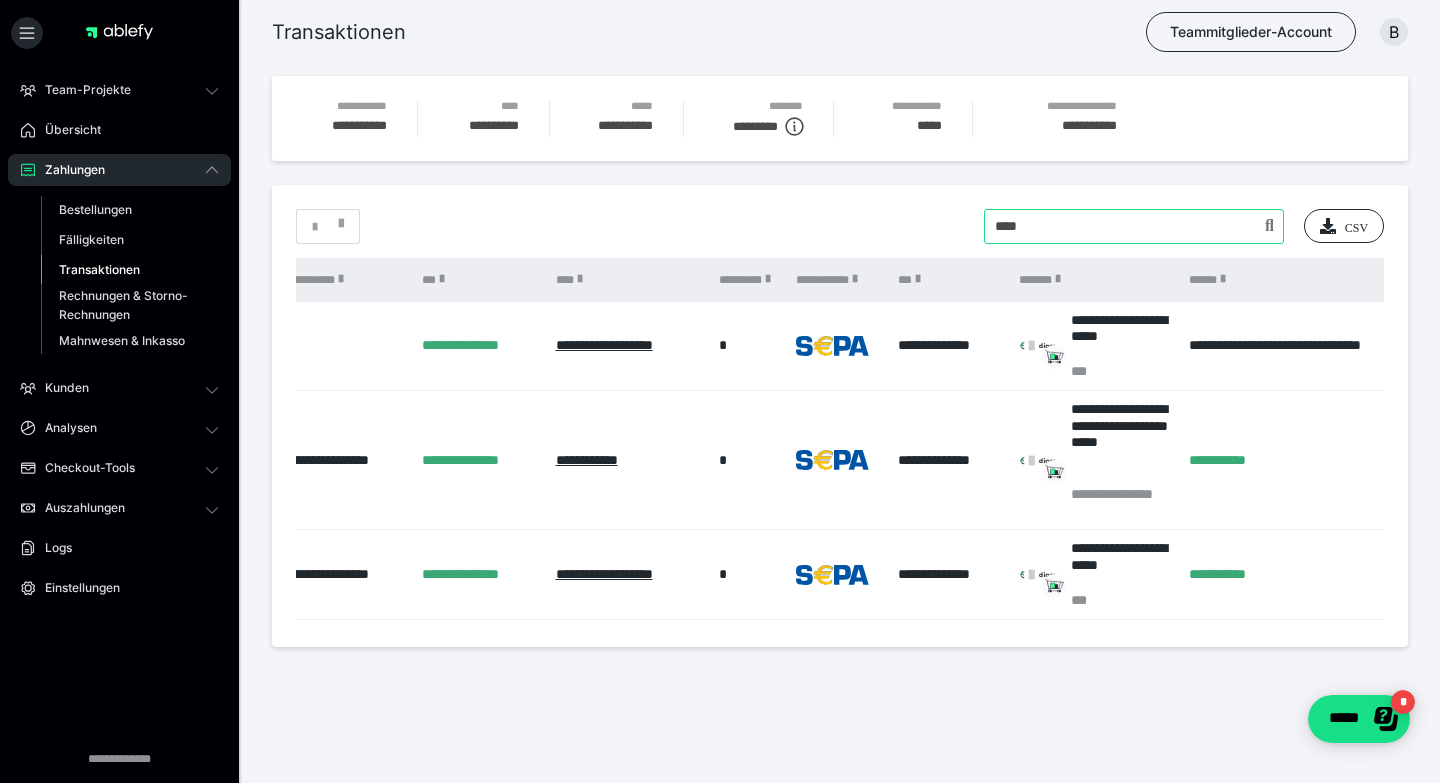 click at bounding box center [1134, 226] 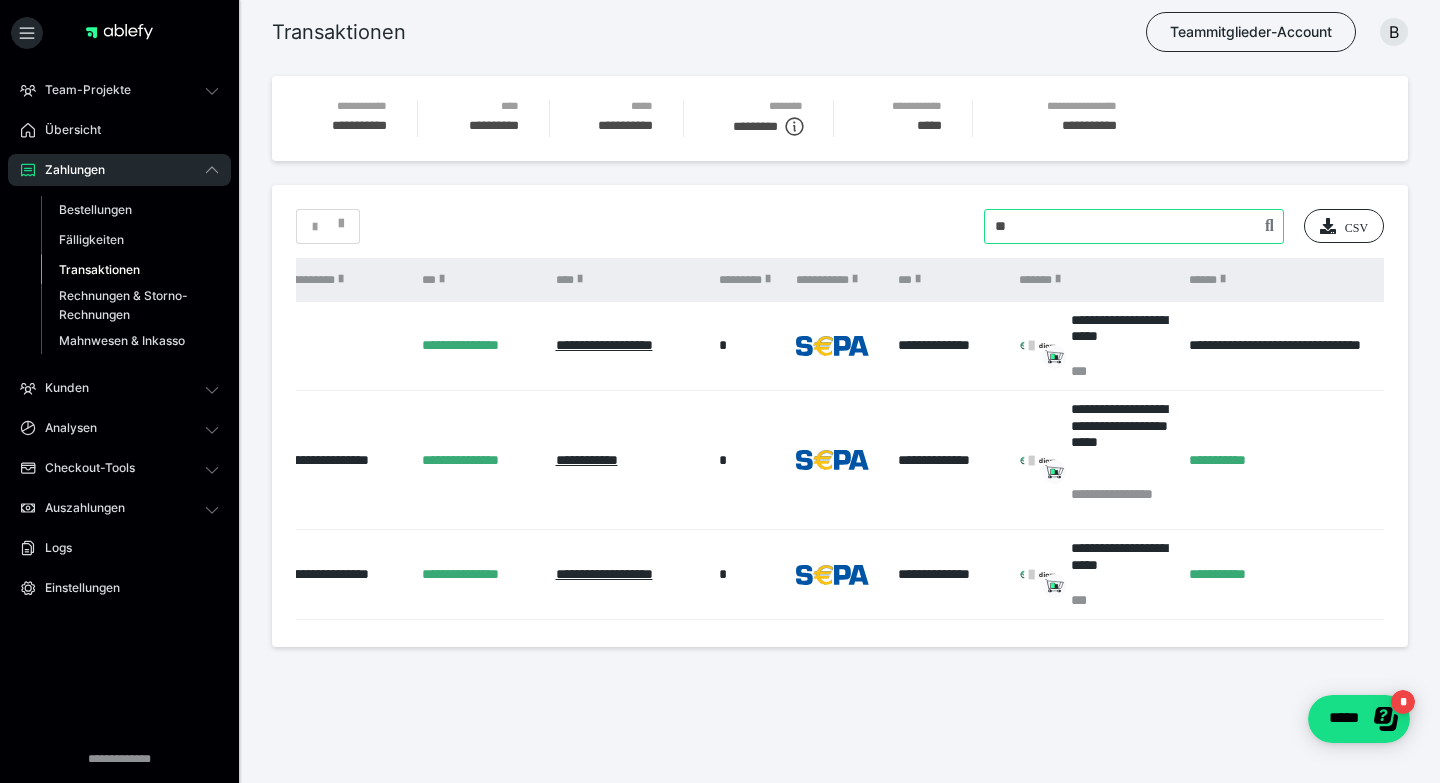 type on "*" 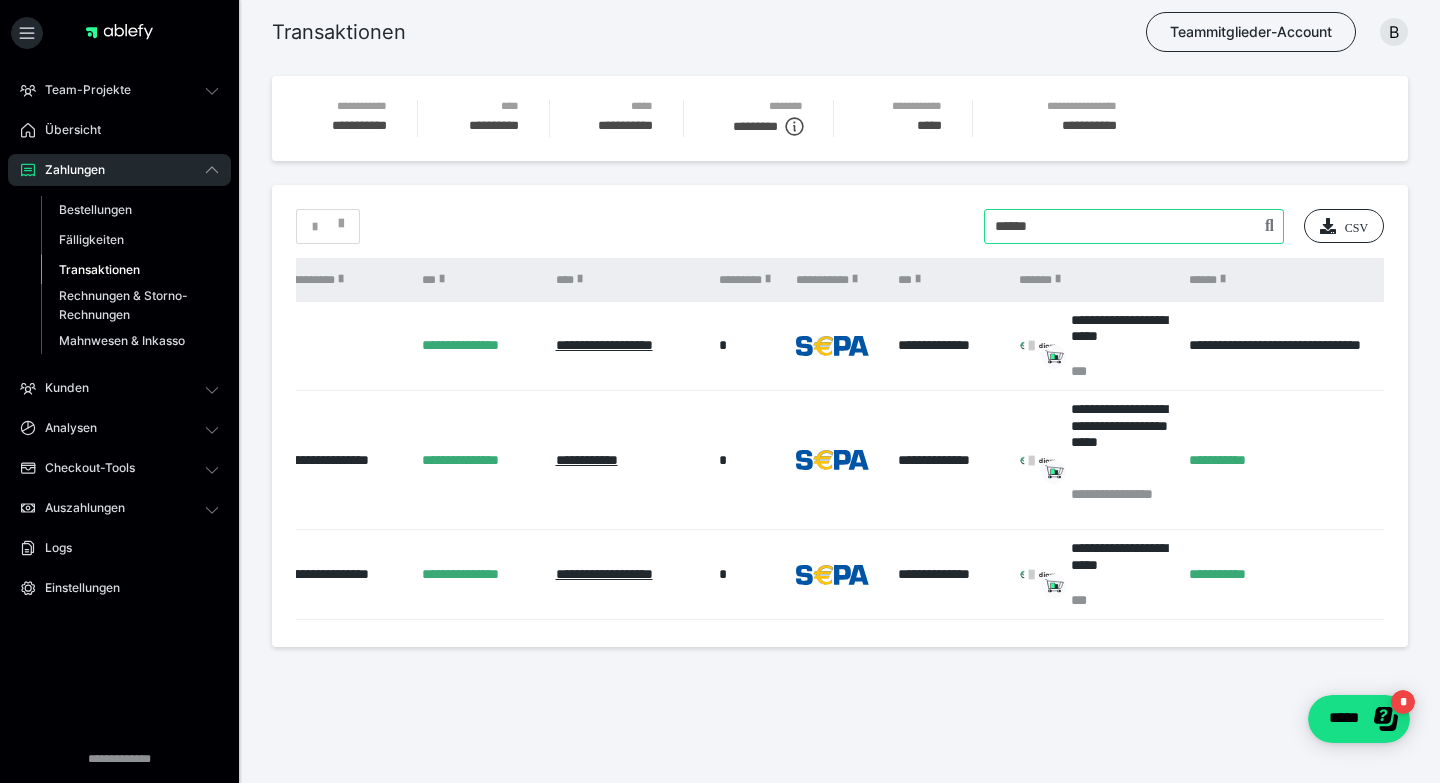 type on "******" 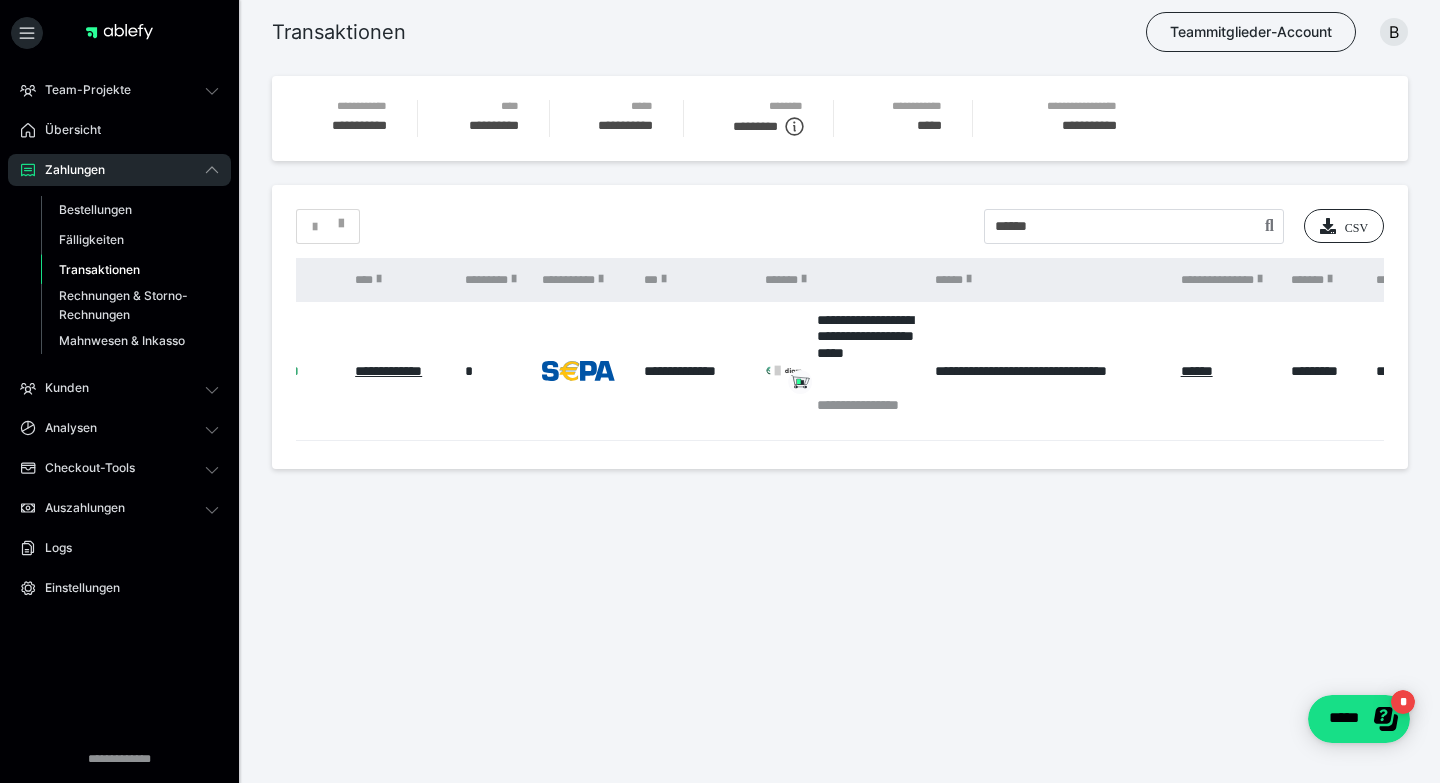 scroll, scrollTop: 0, scrollLeft: 577, axis: horizontal 